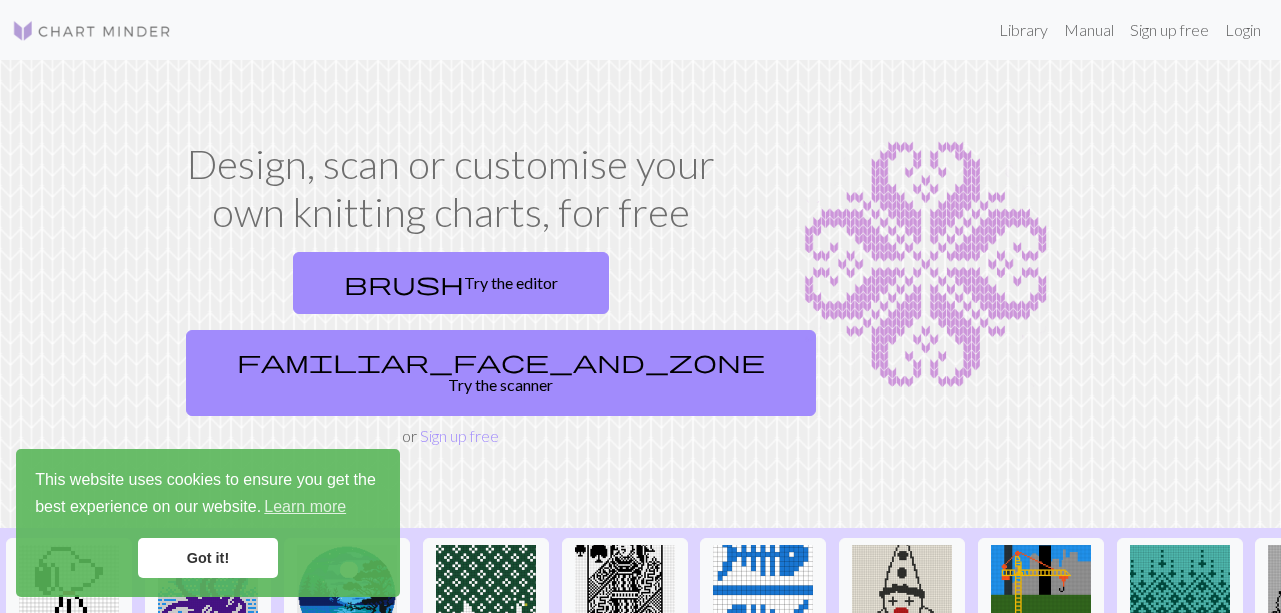 scroll, scrollTop: 0, scrollLeft: 0, axis: both 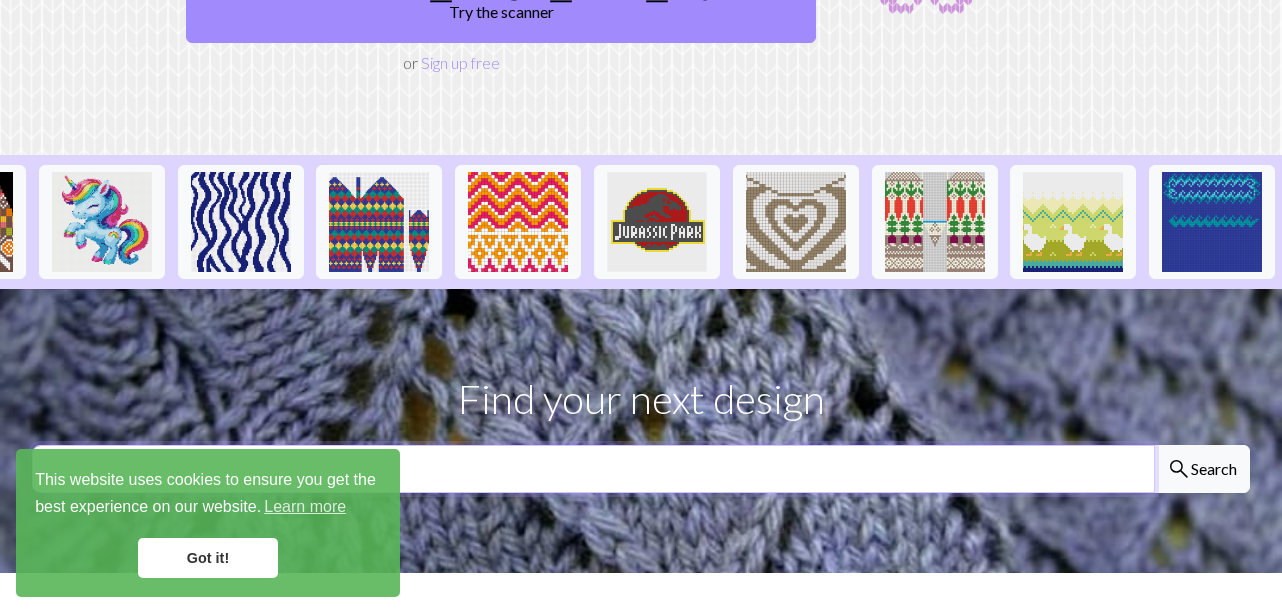 click at bounding box center [593, 469] 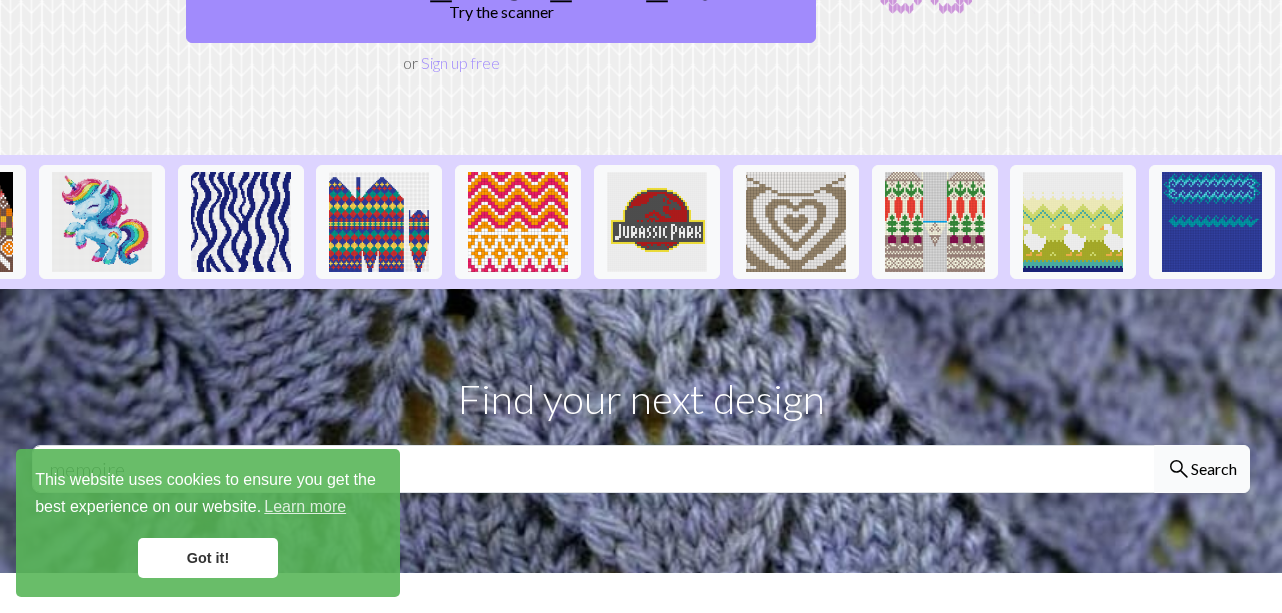 click on "search Search" at bounding box center [1202, 469] 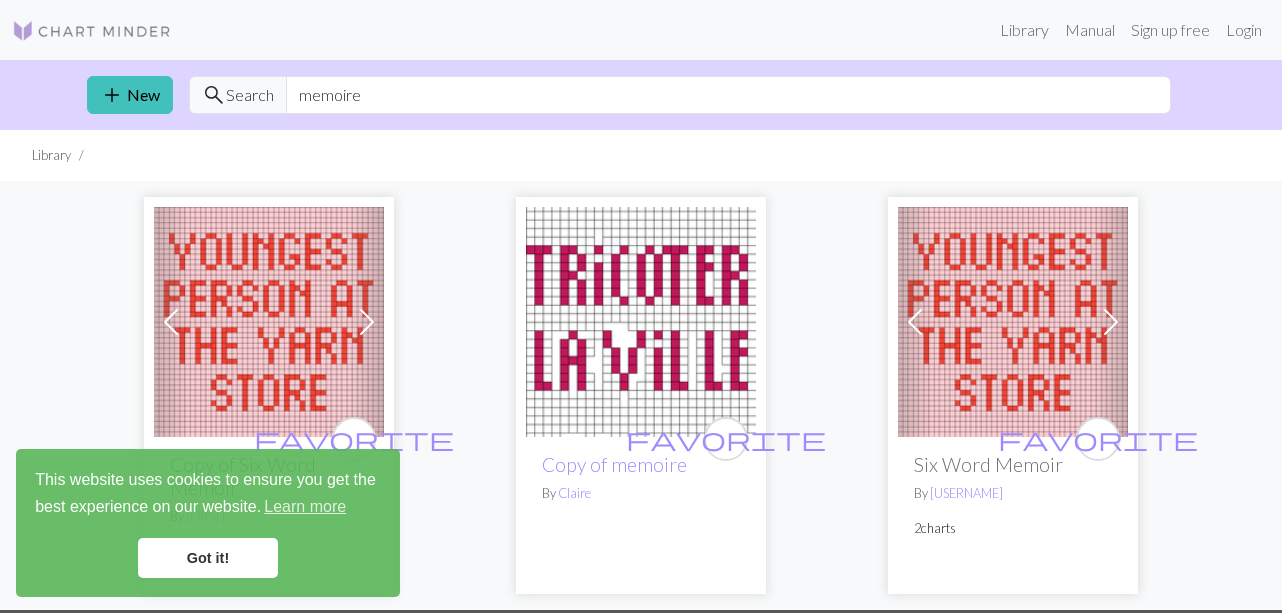 scroll, scrollTop: 0, scrollLeft: 0, axis: both 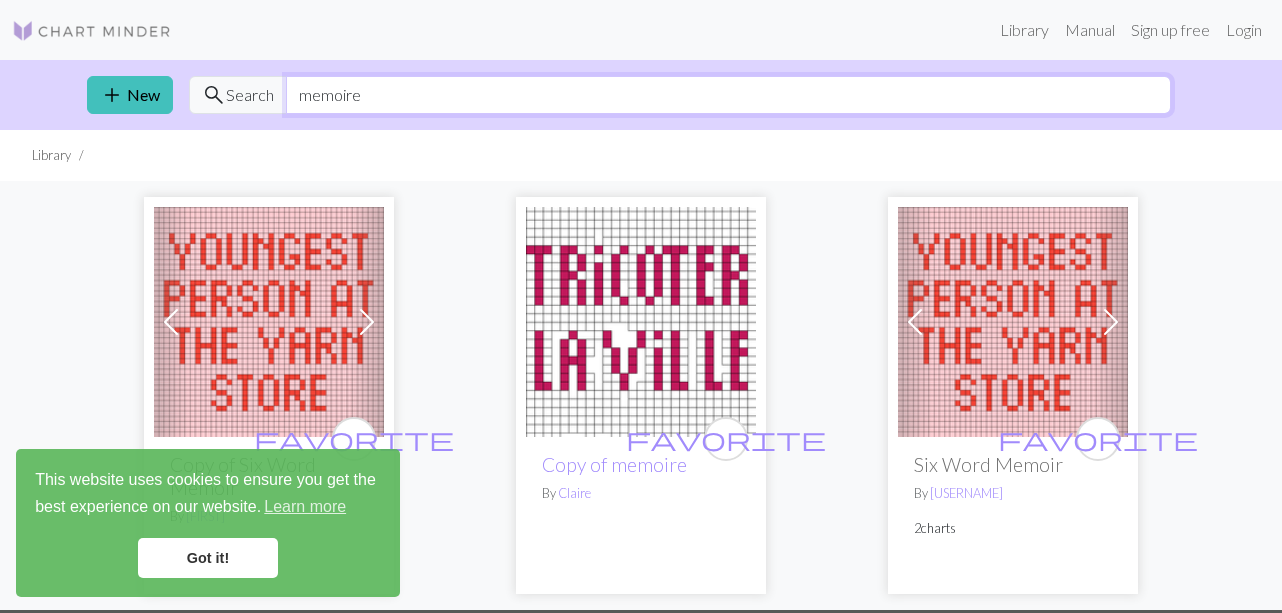 click on "memoire" at bounding box center [728, 95] 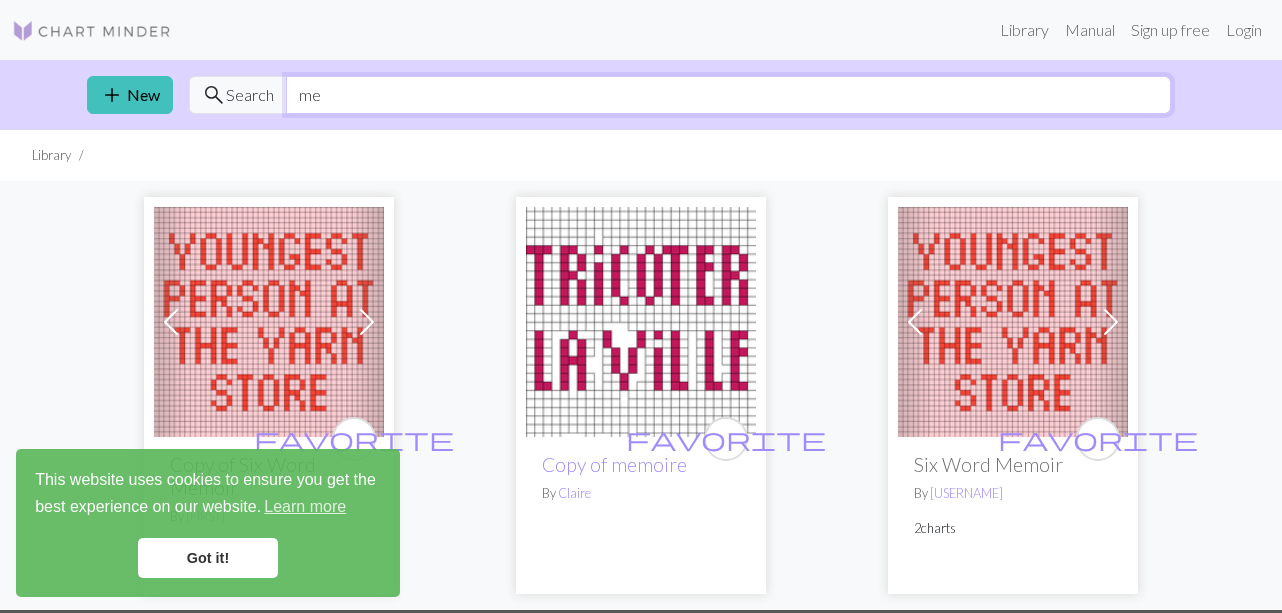 type on "m" 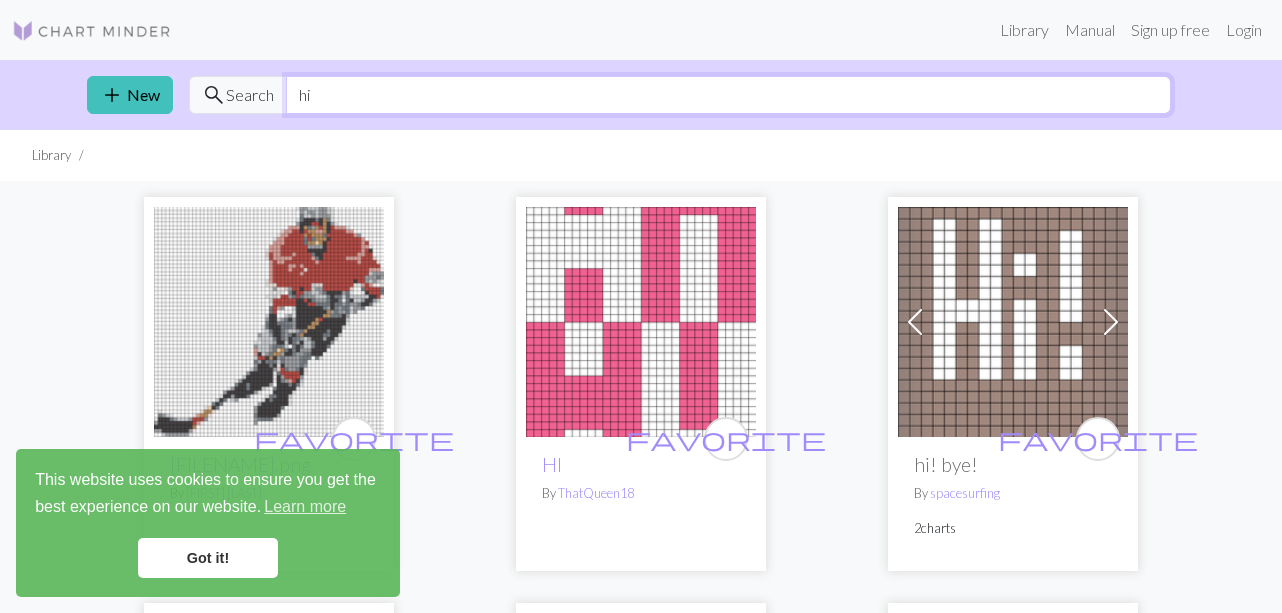 type on "h" 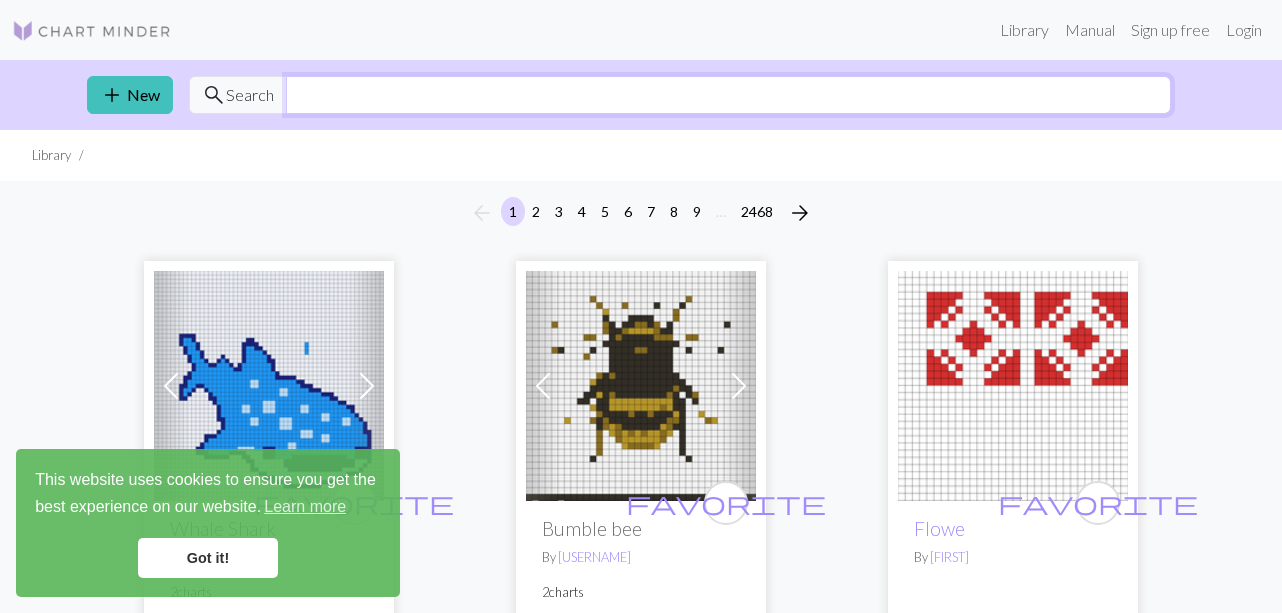 type on "`" 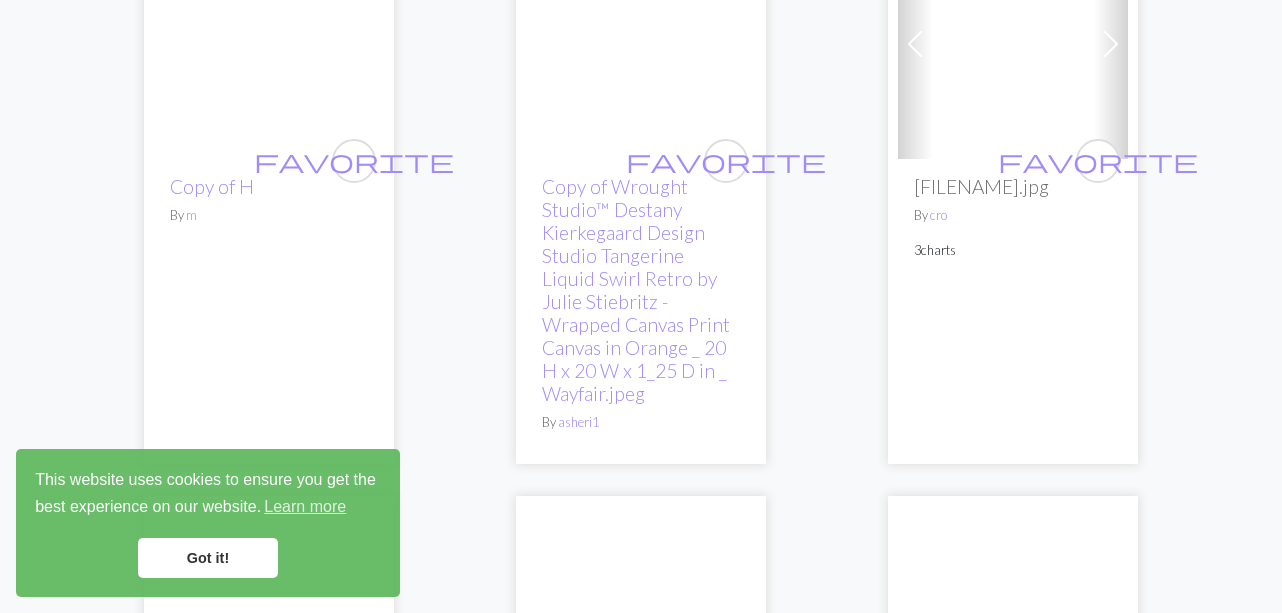 scroll, scrollTop: 2621, scrollLeft: 0, axis: vertical 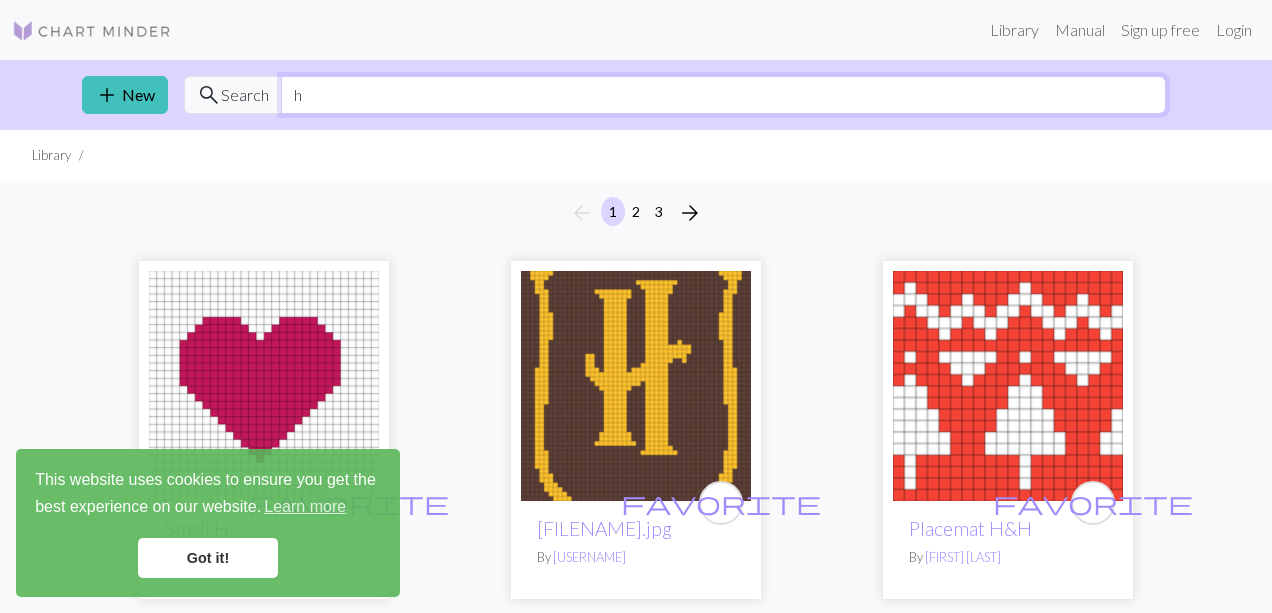 type on "h" 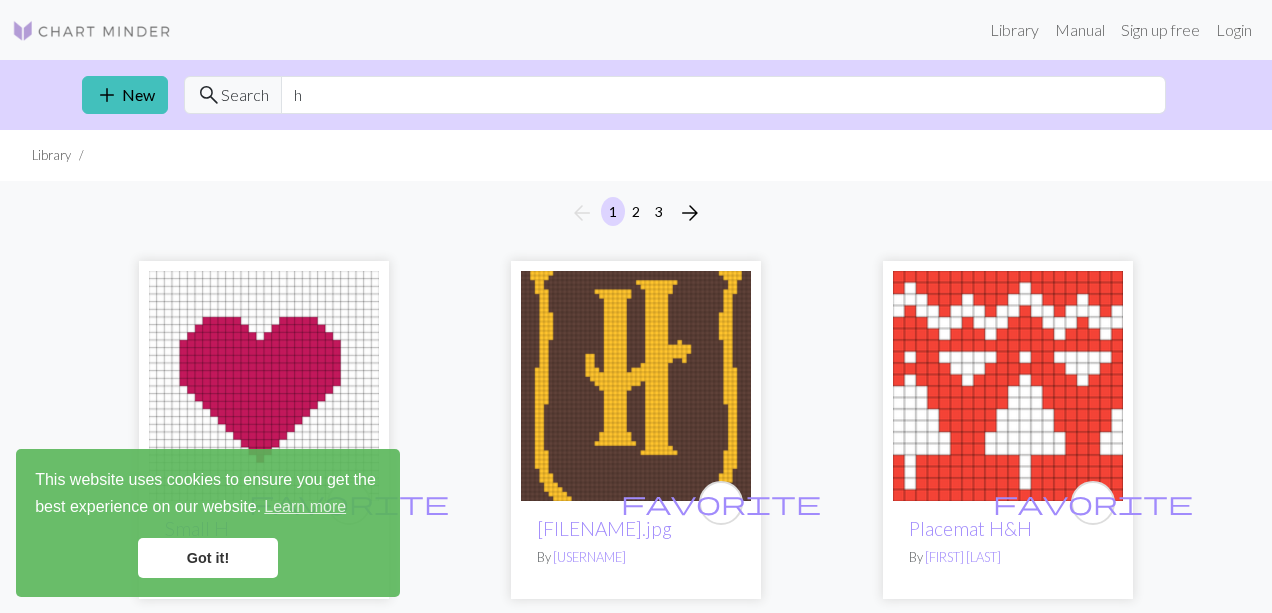 click at bounding box center [264, 386] 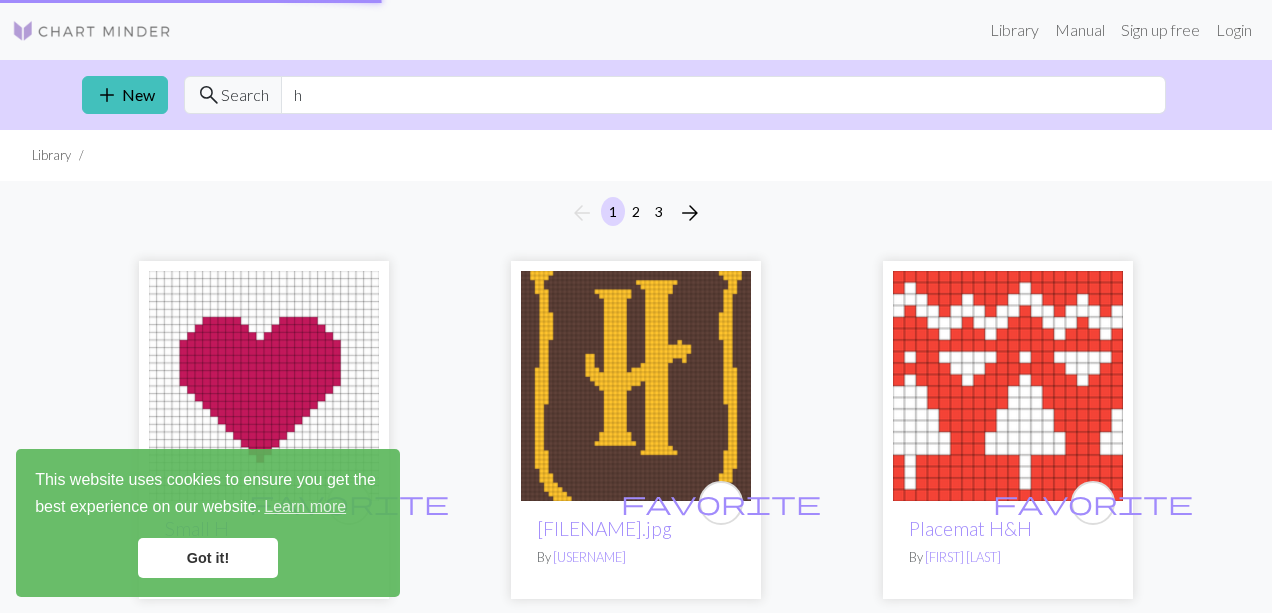 click at bounding box center [264, 386] 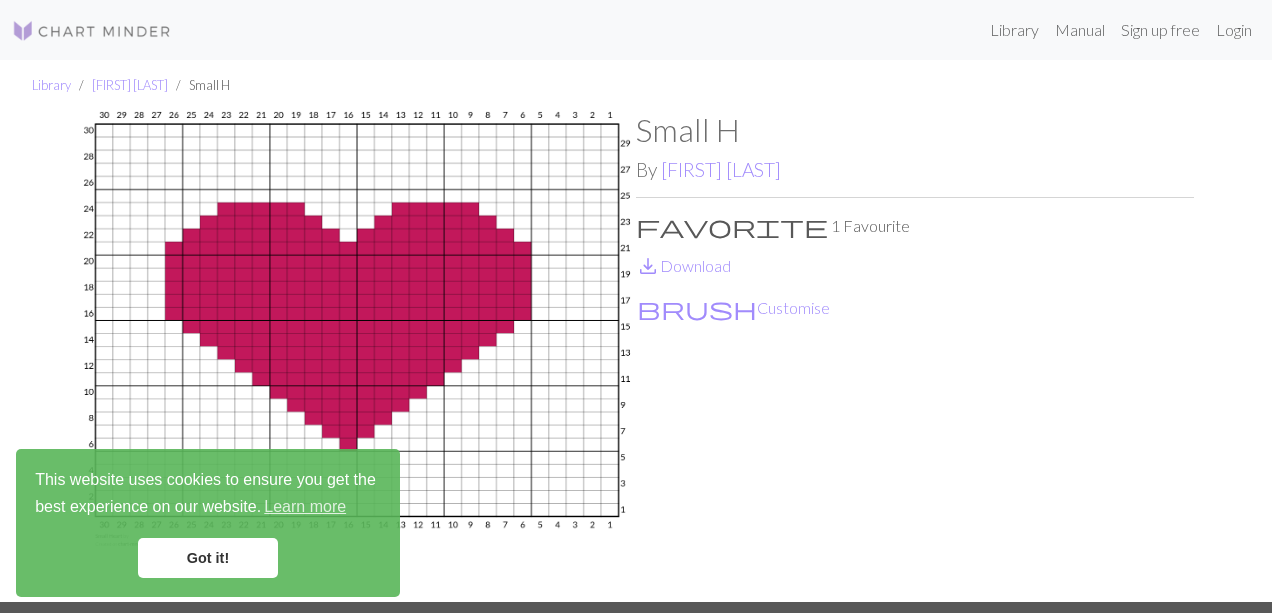 scroll, scrollTop: 0, scrollLeft: 0, axis: both 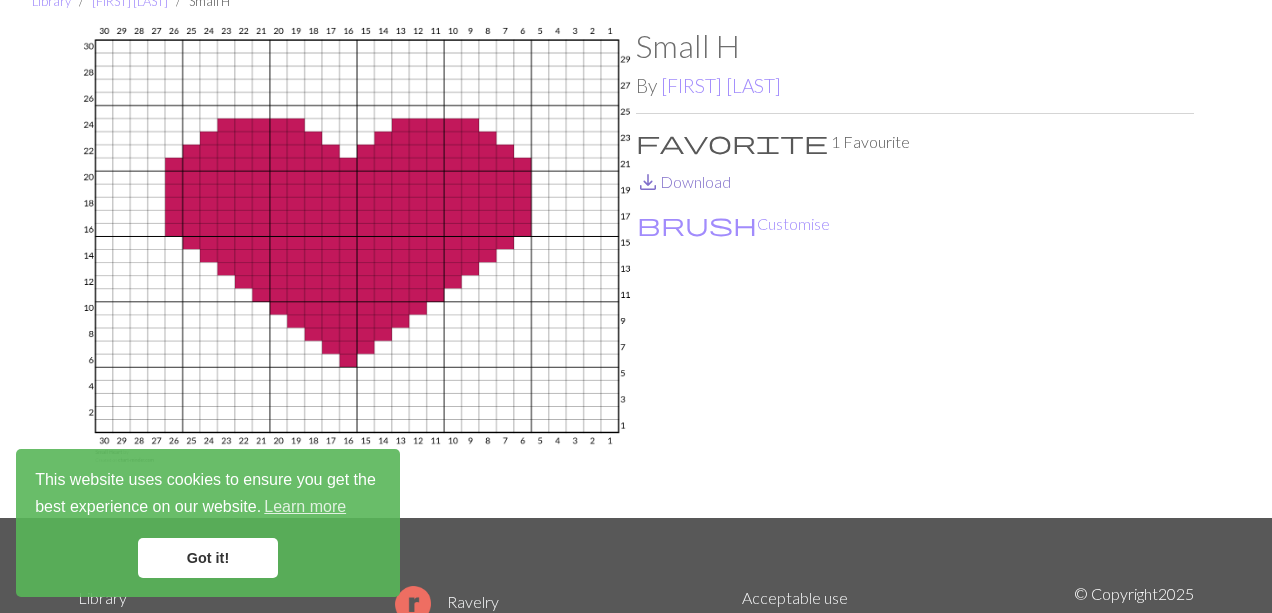 click on "save_alt  Download" at bounding box center (683, 181) 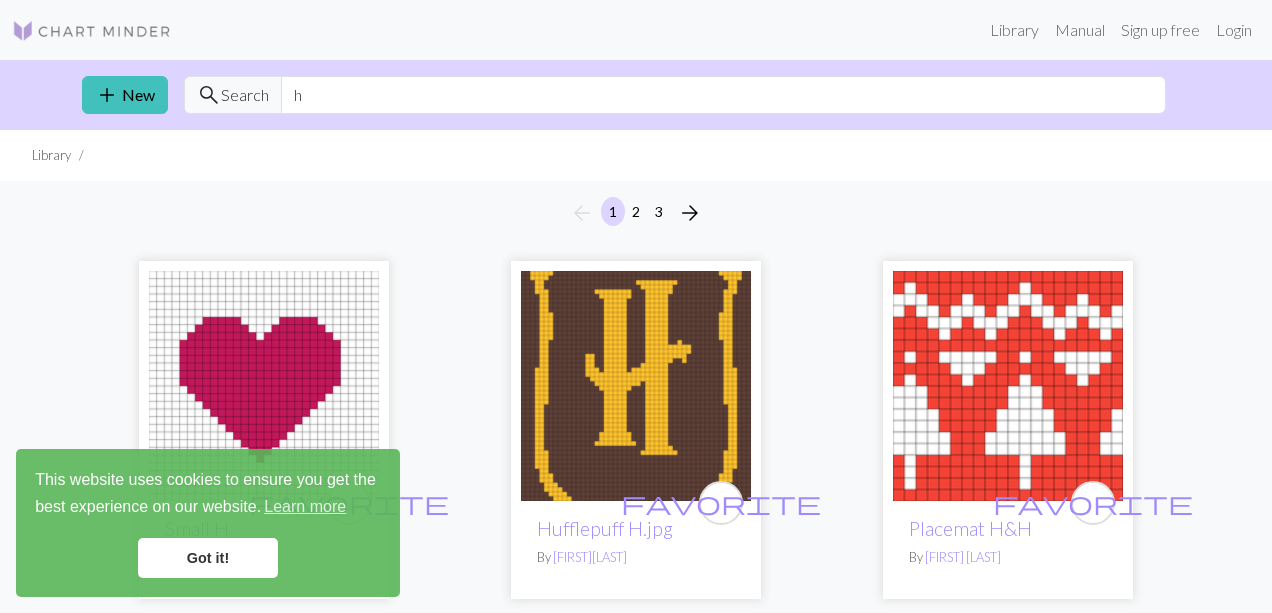 scroll, scrollTop: 0, scrollLeft: 0, axis: both 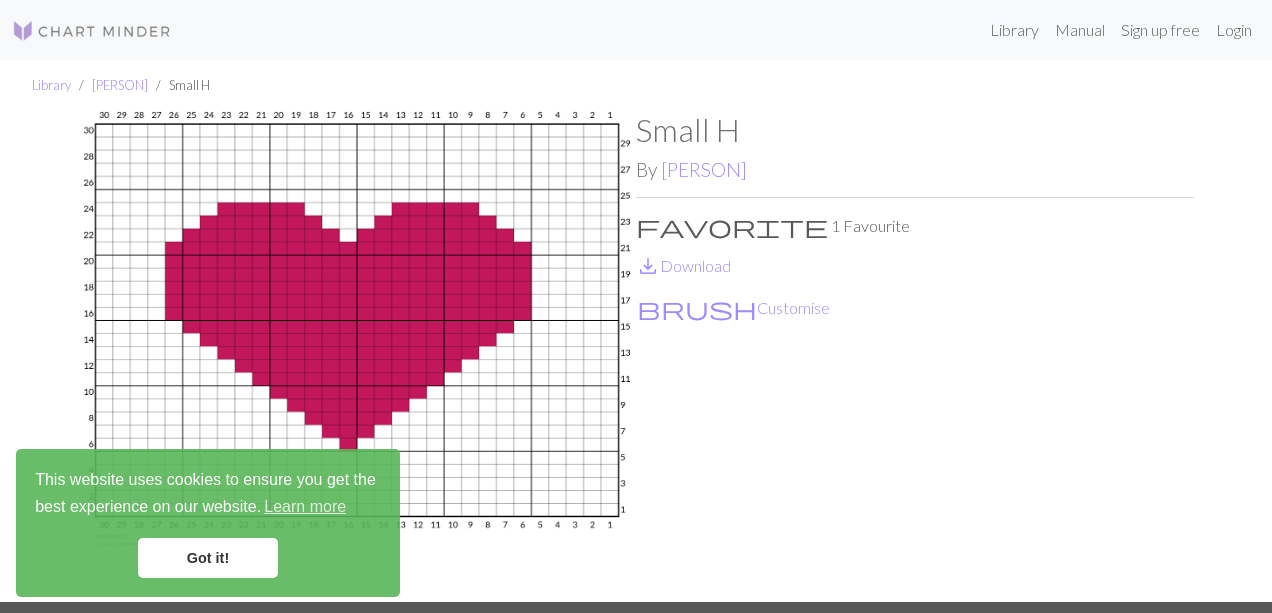 click on "favorite" at bounding box center (732, 226) 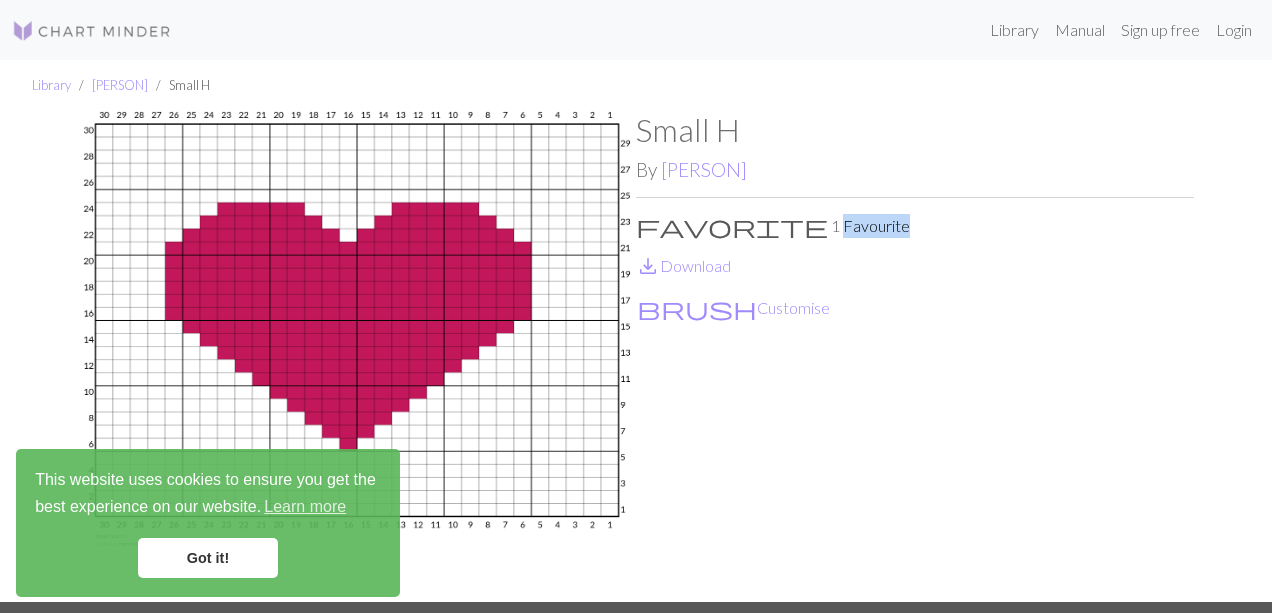 click on "favorite   1 Favourite" at bounding box center [915, 226] 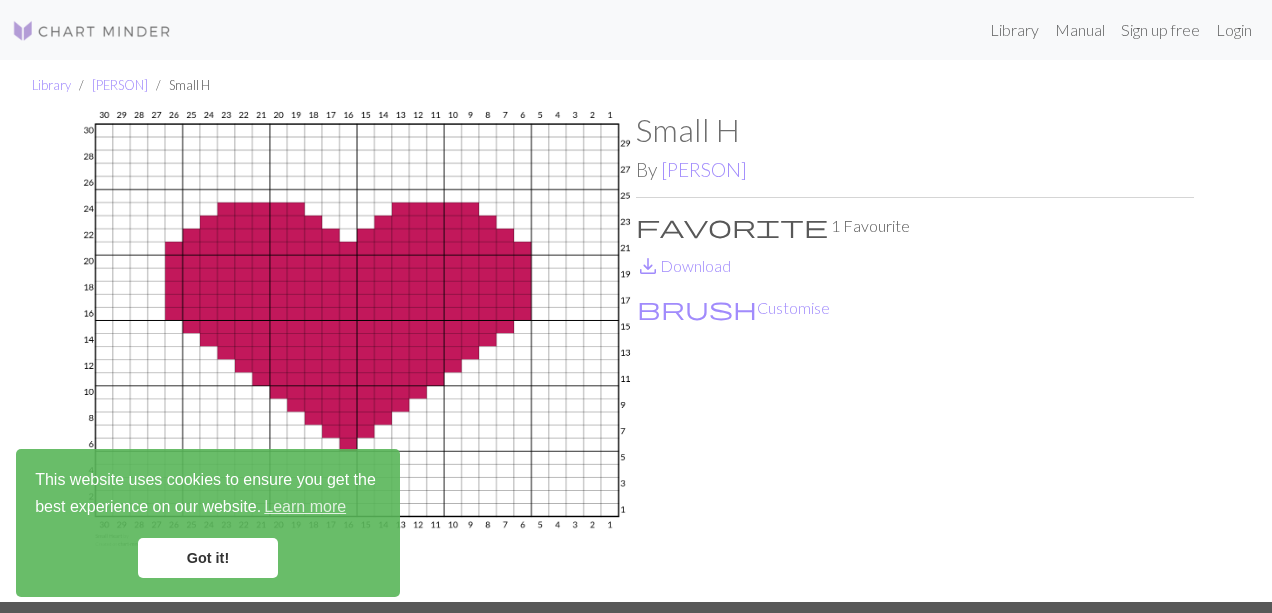 click on "favorite" at bounding box center [732, 226] 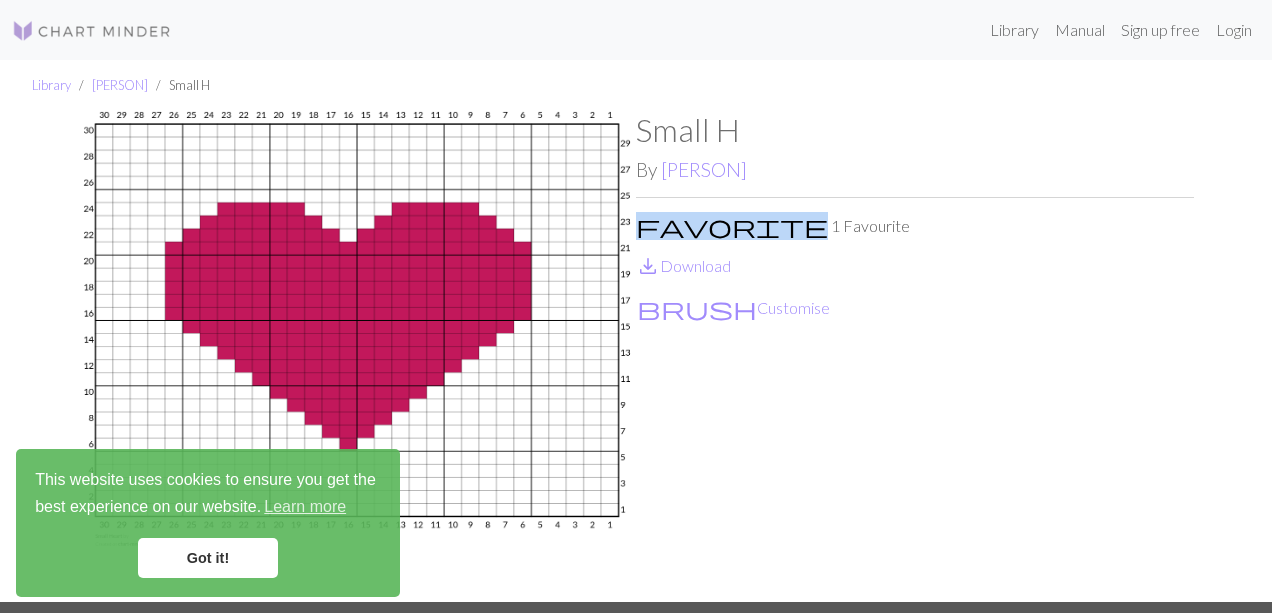 click on "favorite" at bounding box center (732, 226) 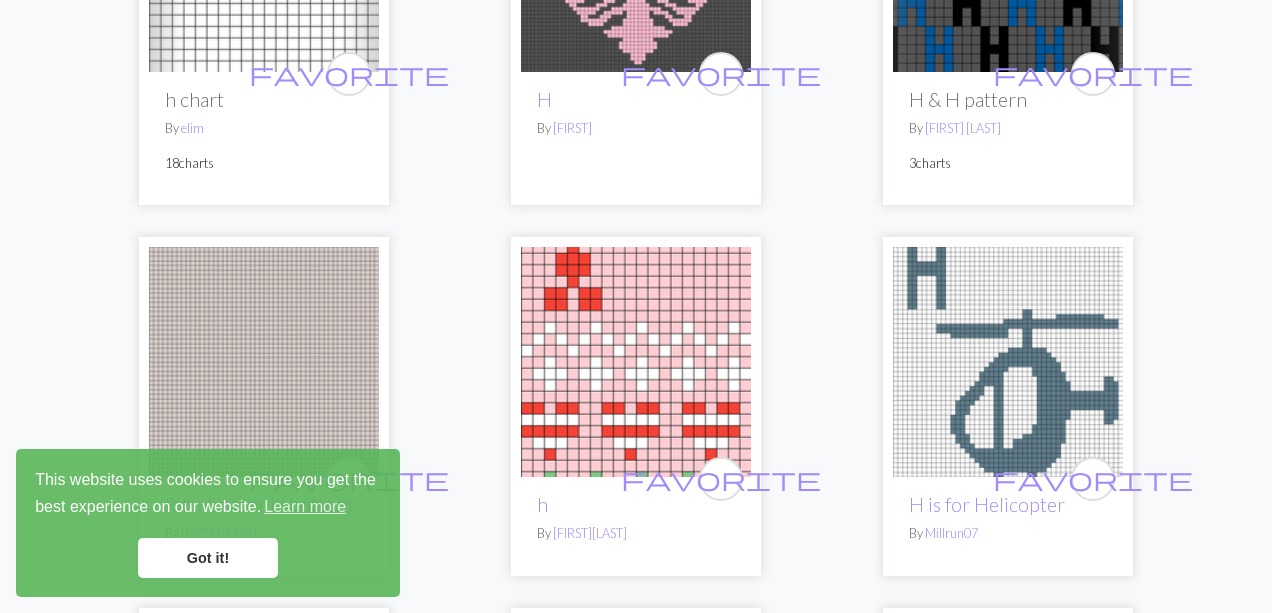 scroll, scrollTop: 1535, scrollLeft: 0, axis: vertical 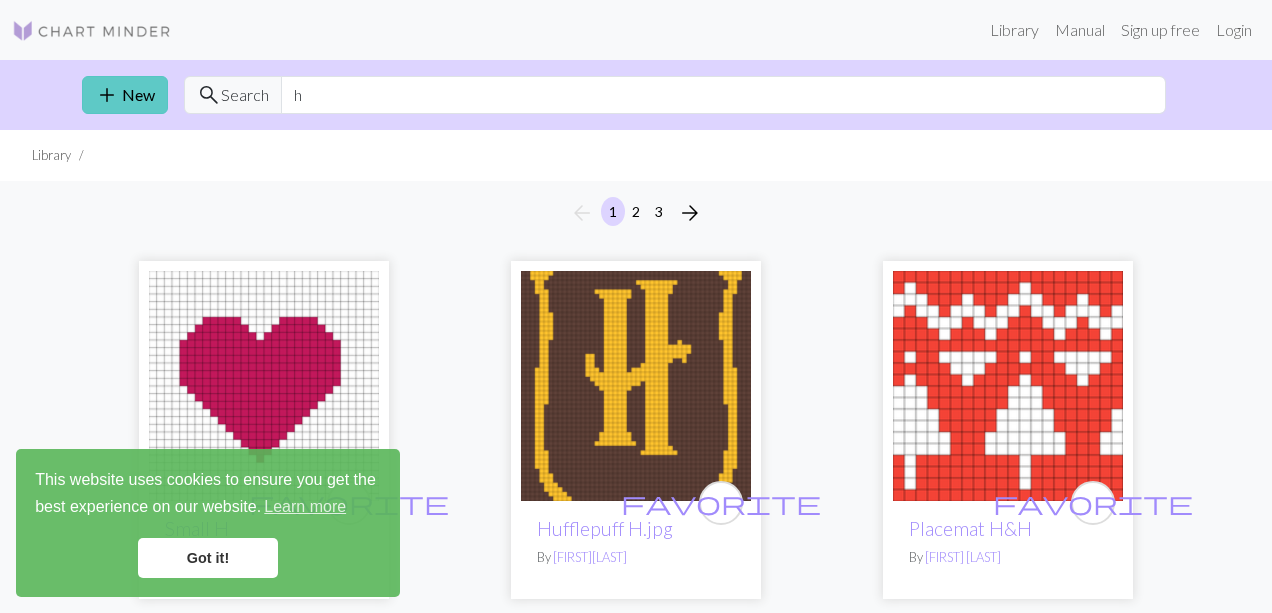 click on "add   New" at bounding box center [125, 95] 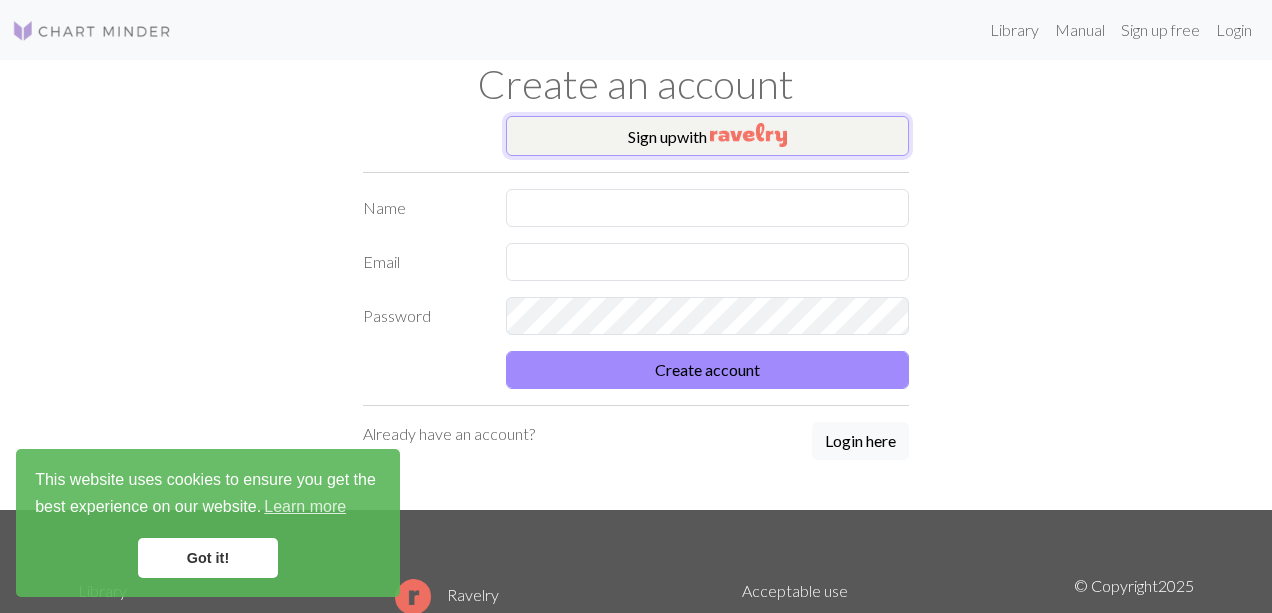 click on "Sign up  with" at bounding box center [708, 136] 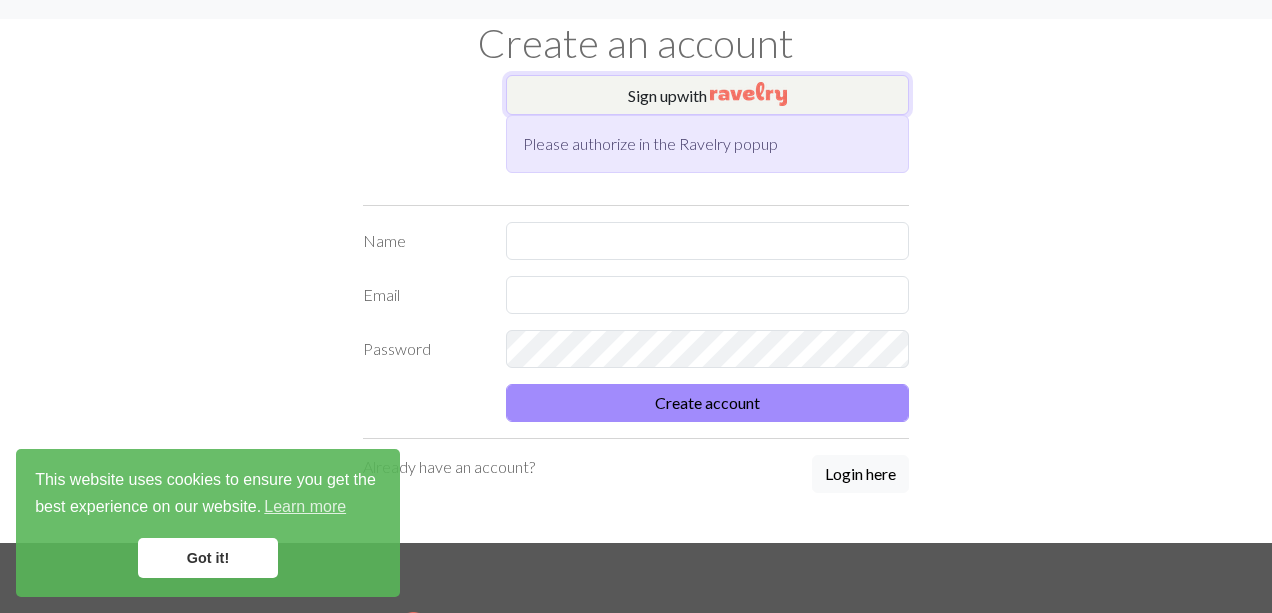 scroll, scrollTop: 0, scrollLeft: 0, axis: both 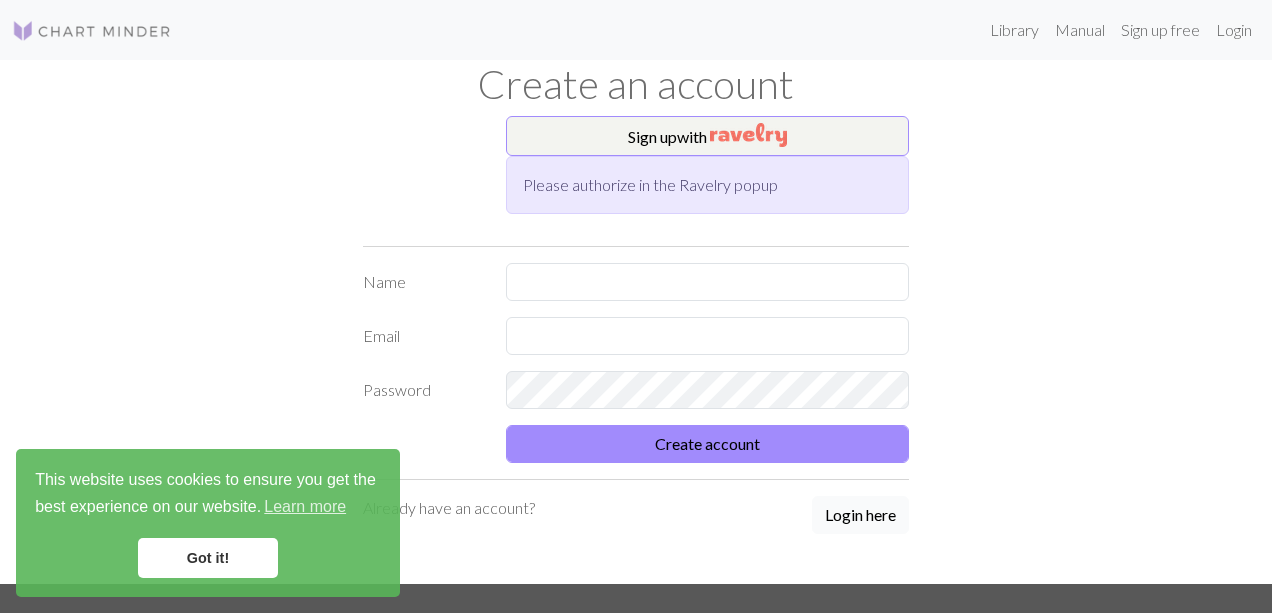click on "Login here" at bounding box center [860, 515] 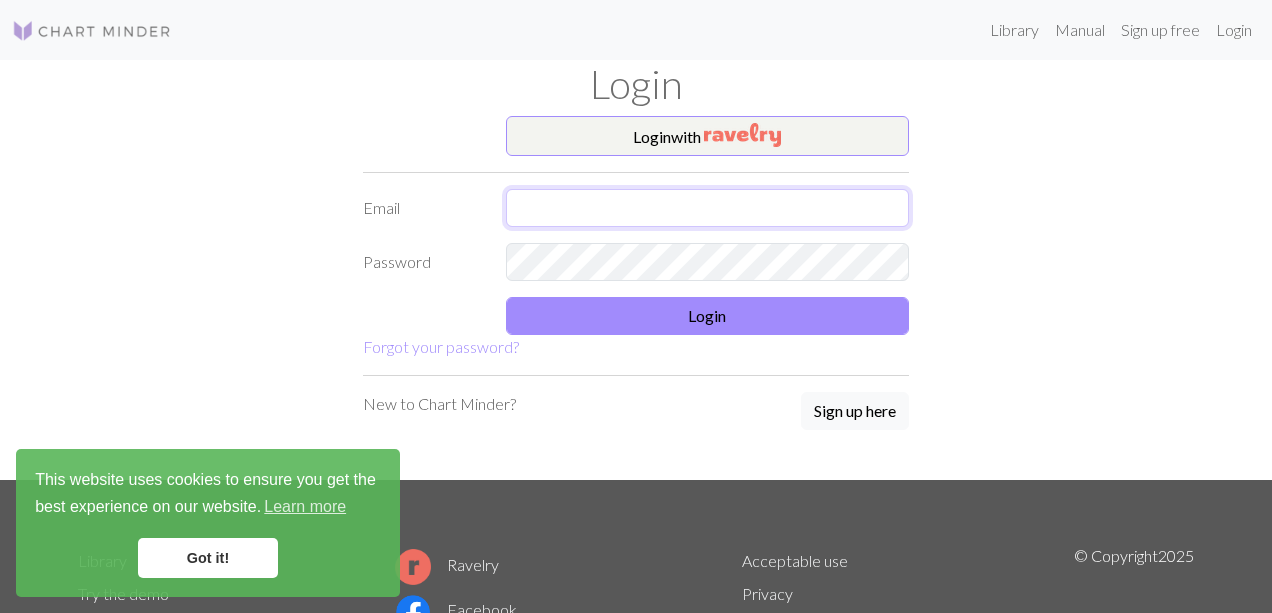 type on "areluserica@gmail.com" 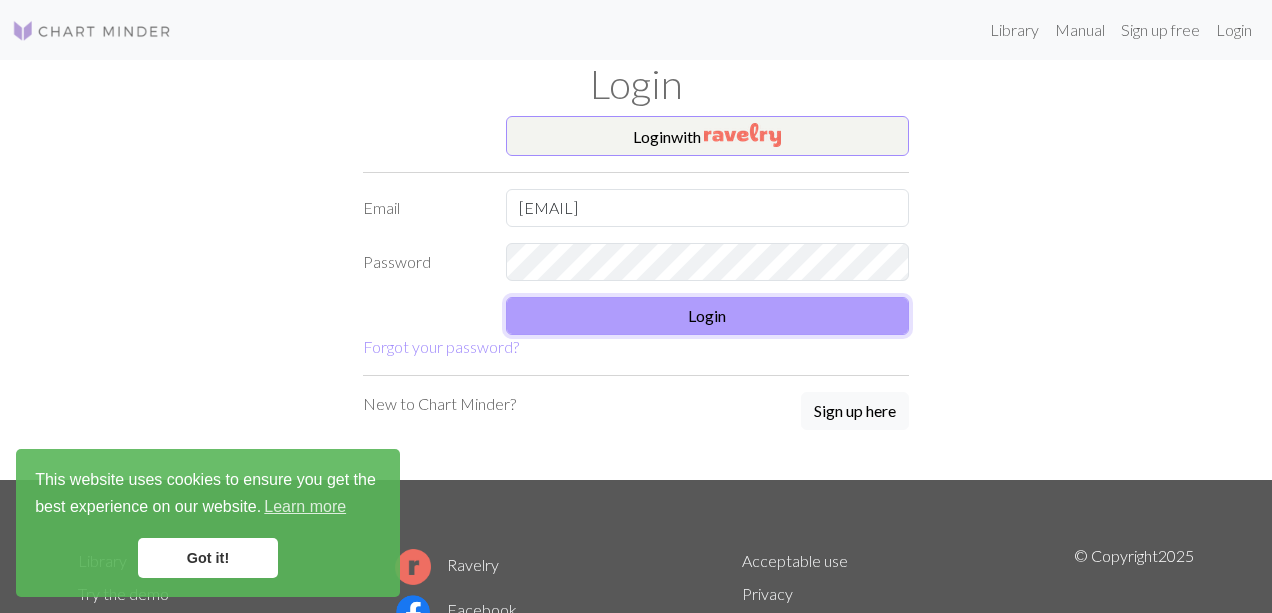 click on "Login" at bounding box center (708, 316) 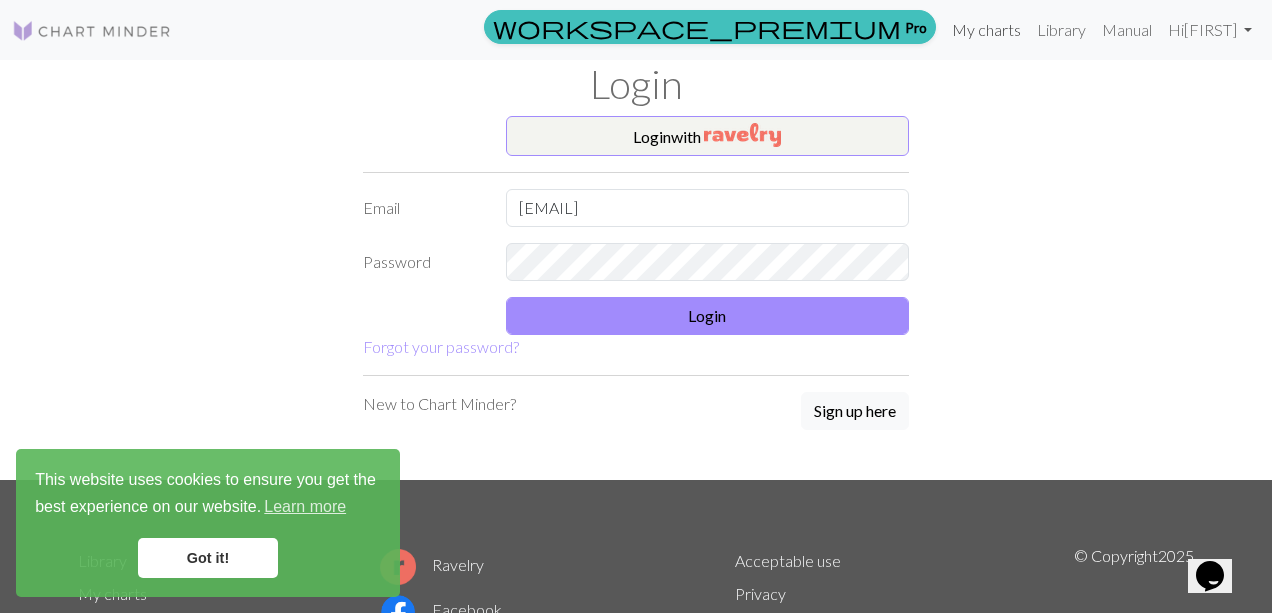 click on "My charts" at bounding box center [986, 30] 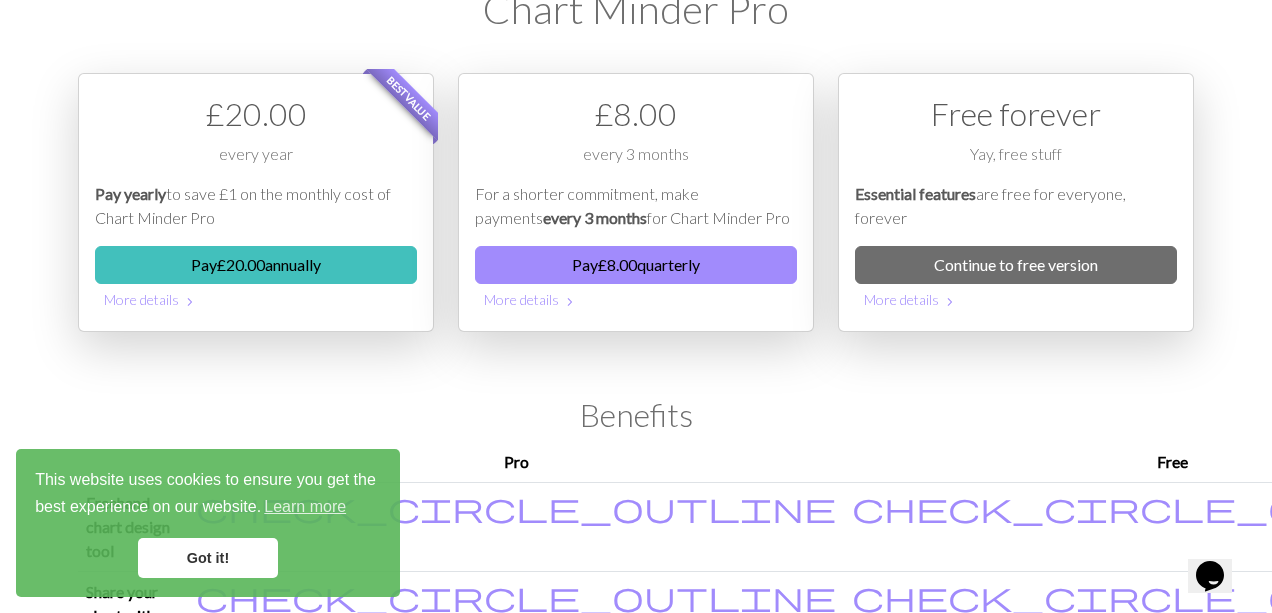 scroll, scrollTop: 0, scrollLeft: 0, axis: both 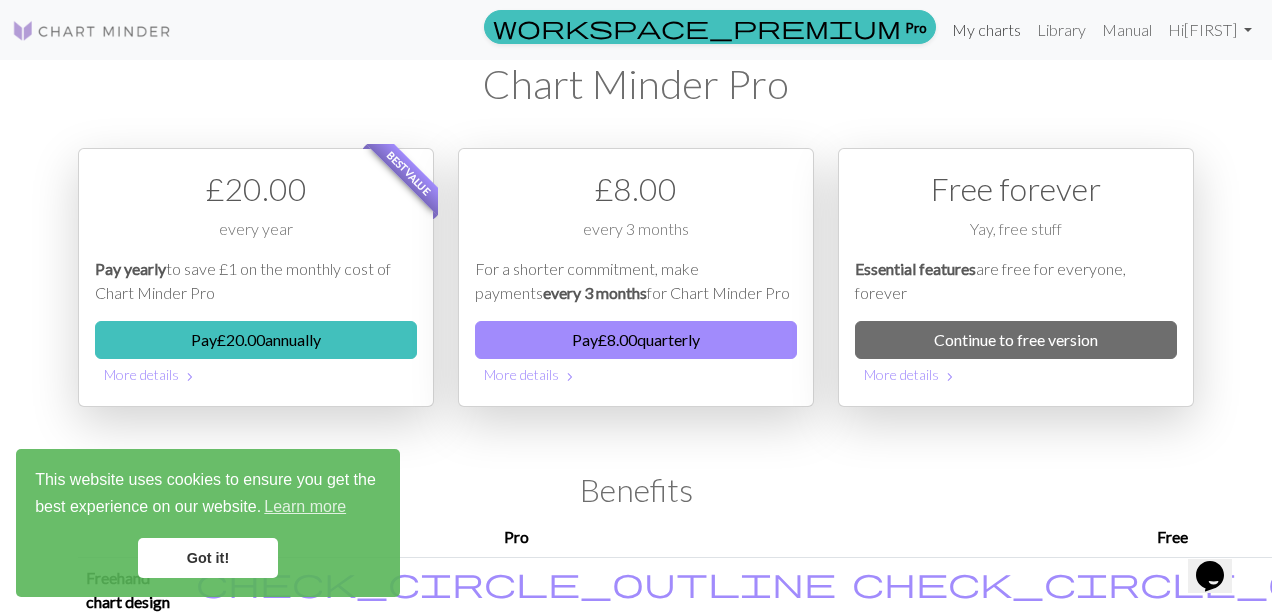 click on "My charts" at bounding box center (986, 30) 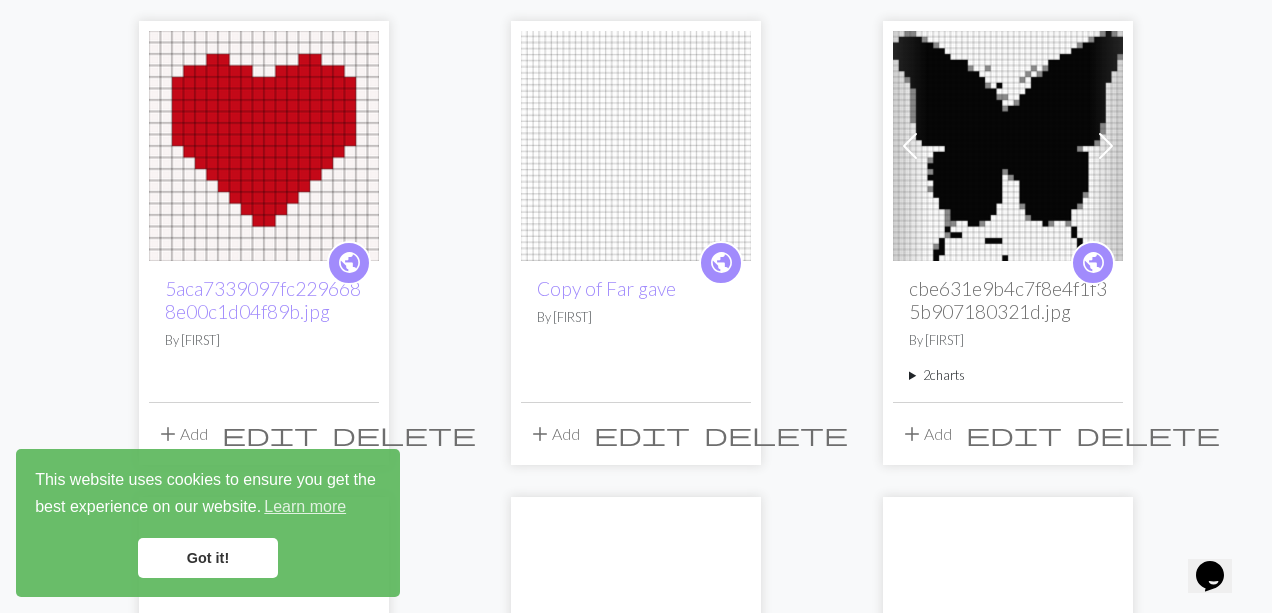 scroll, scrollTop: 228, scrollLeft: 0, axis: vertical 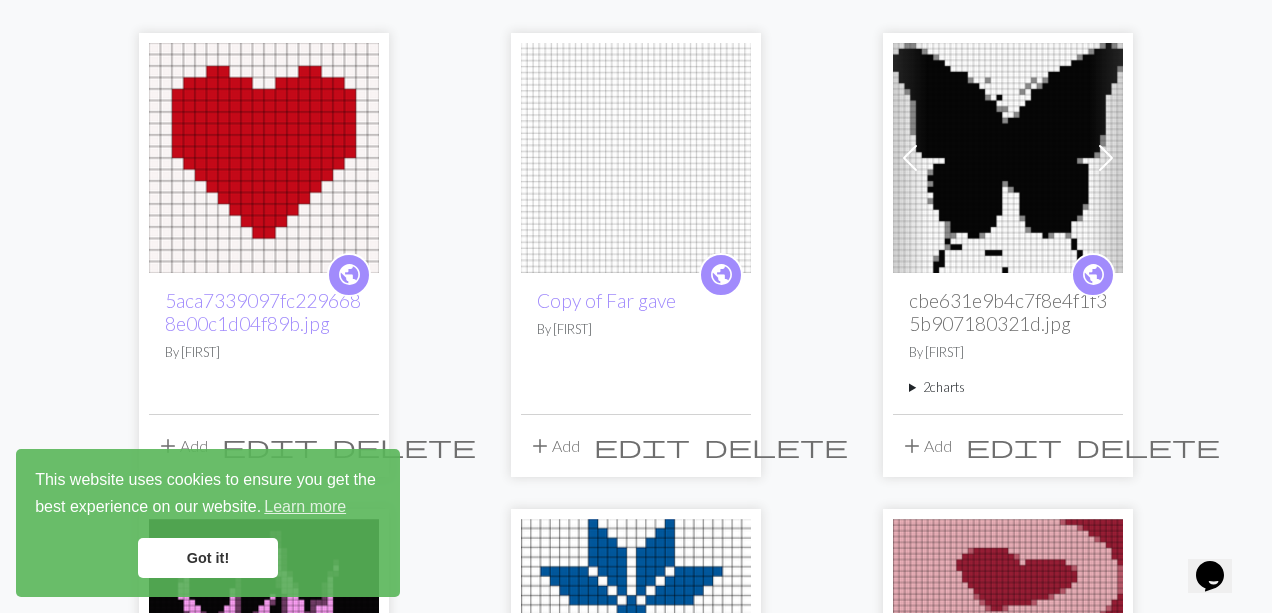 click at bounding box center [264, 158] 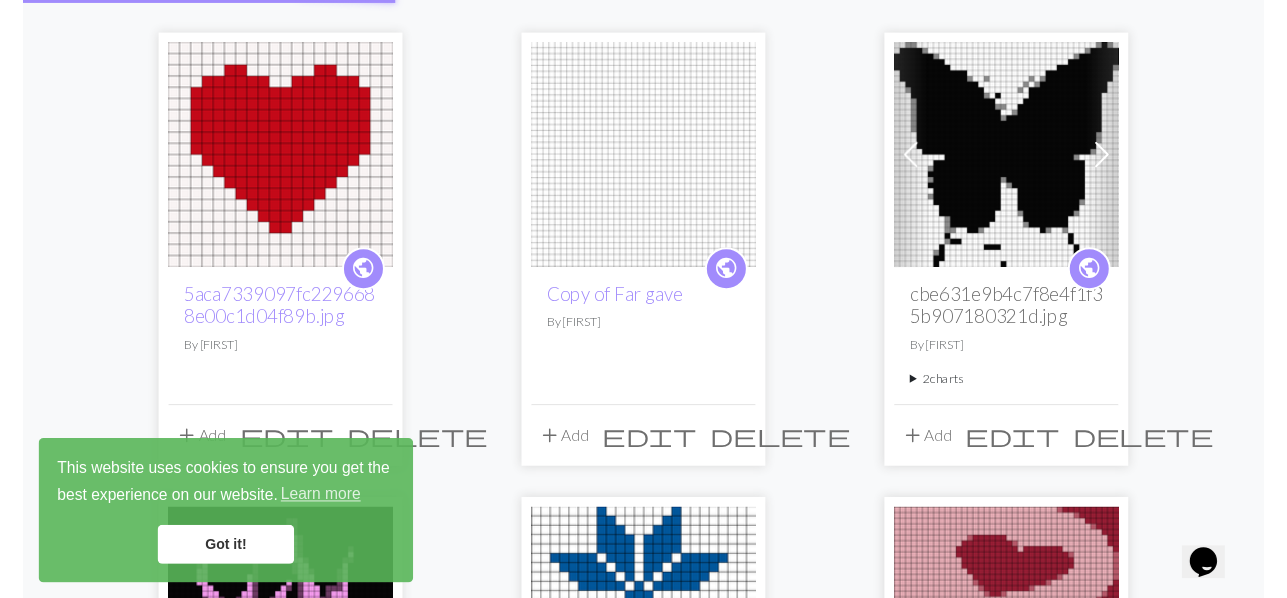 scroll, scrollTop: 0, scrollLeft: 0, axis: both 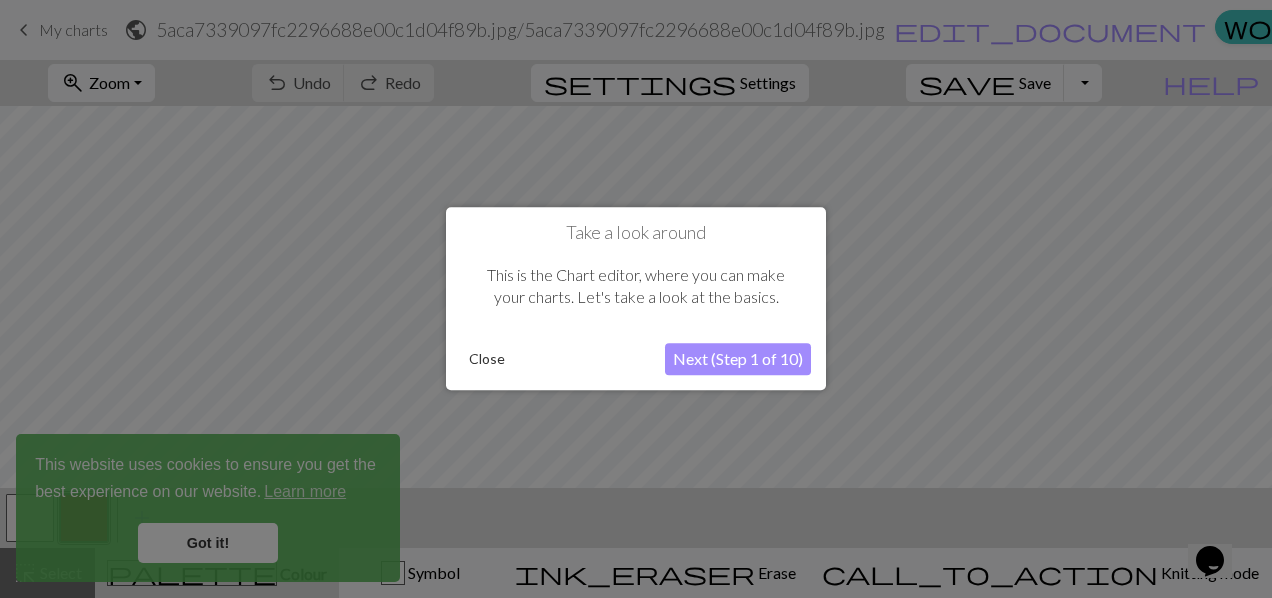 click on "Next (Step 1 of 10)" at bounding box center [738, 360] 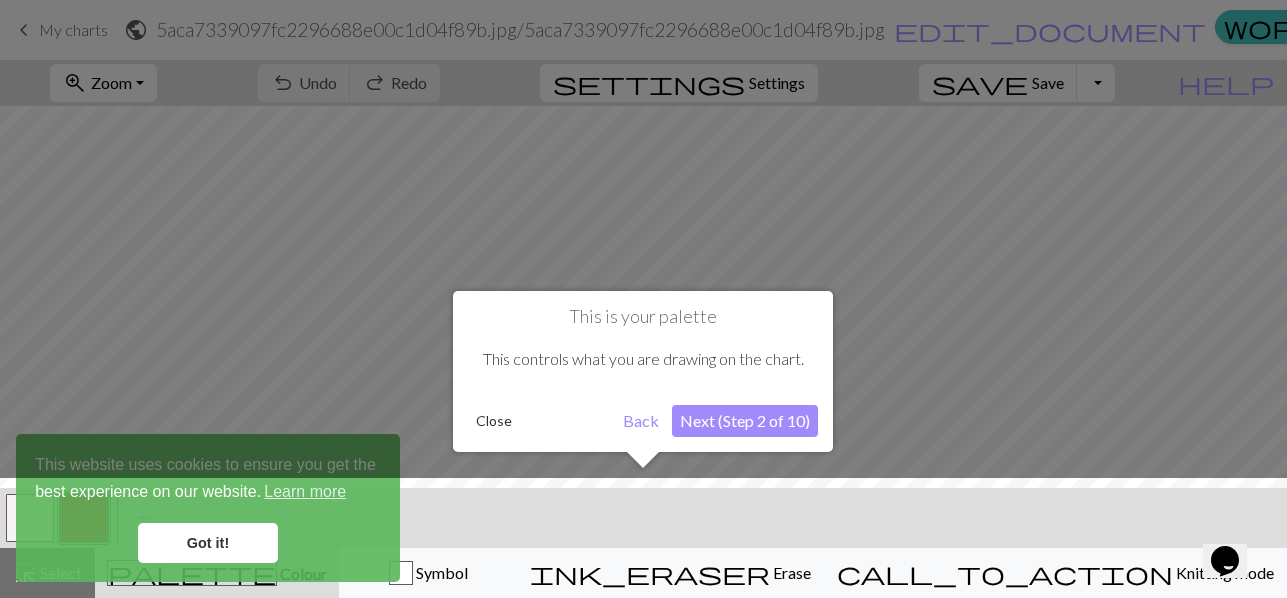 click on "This is your palette This controls what you are drawing on the chart. Close Back Next (Step 2 of 10)" at bounding box center (643, 371) 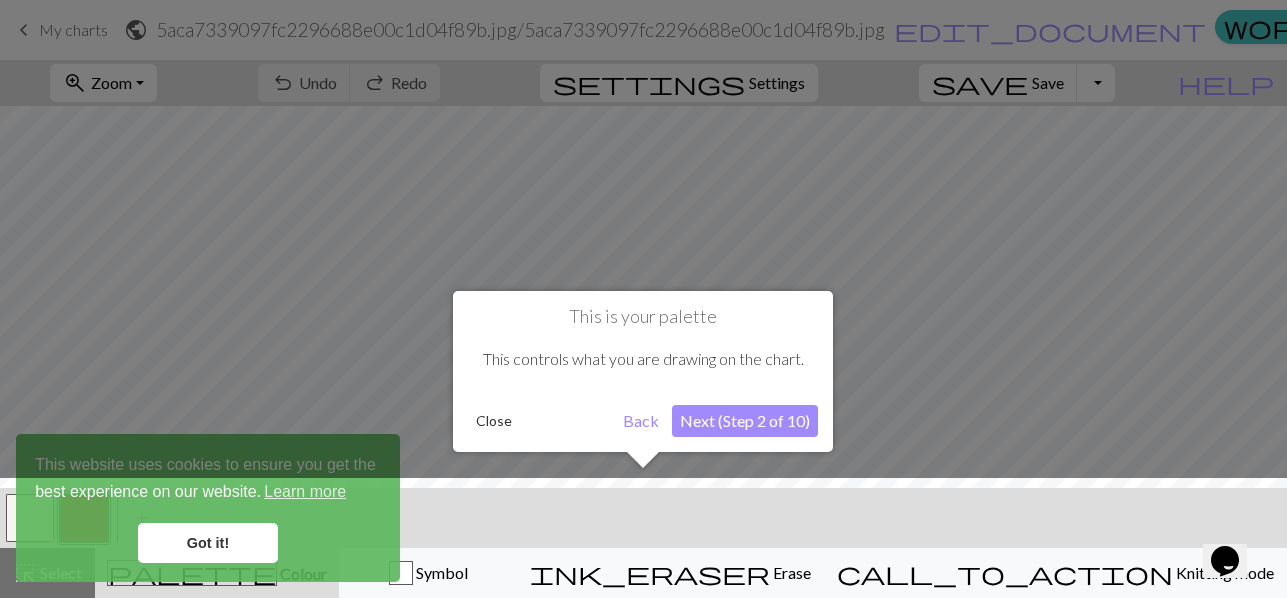 click on "Close" at bounding box center [541, 421] 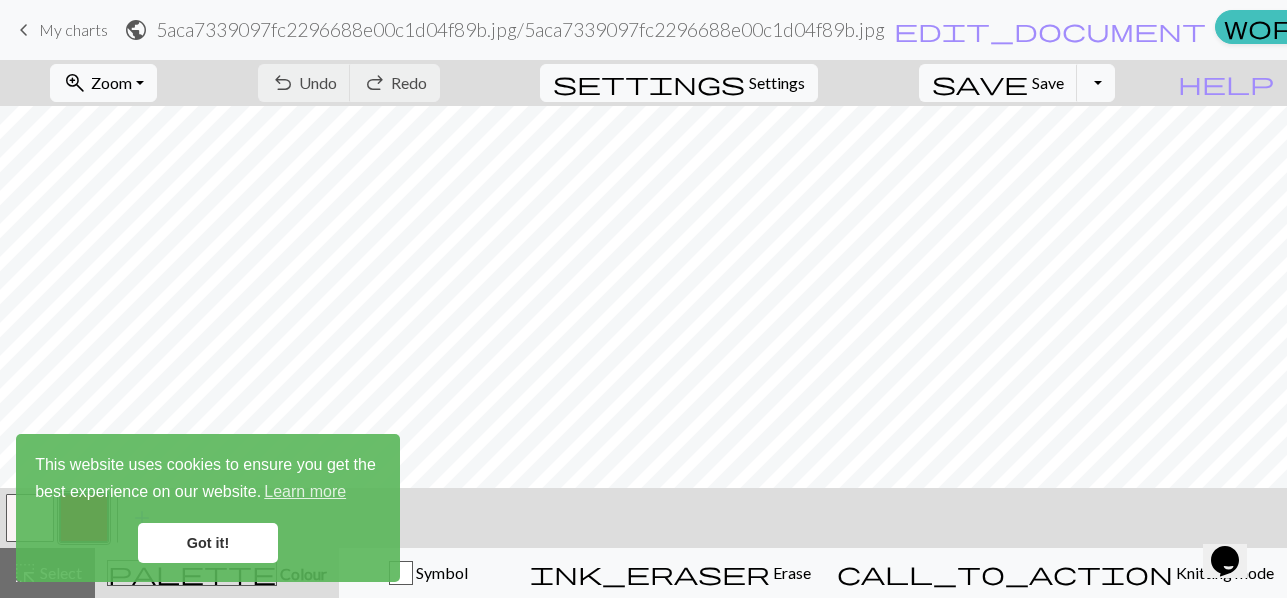 click on "Got it!" at bounding box center [208, 543] 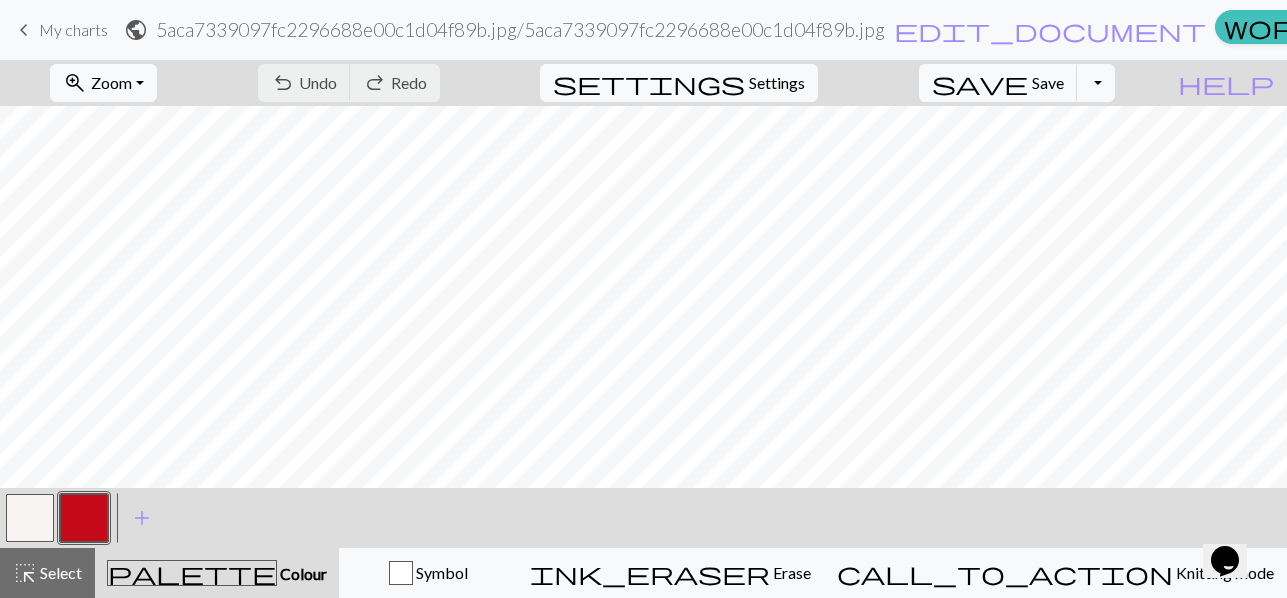 scroll, scrollTop: 74, scrollLeft: 0, axis: vertical 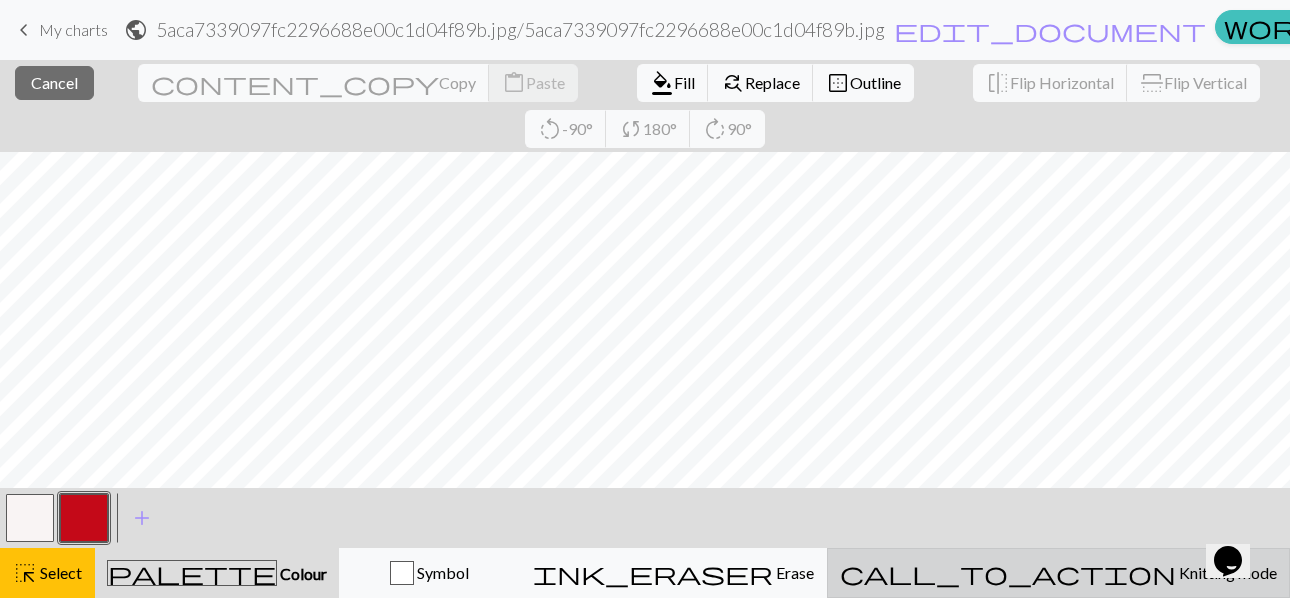 drag, startPoint x: 973, startPoint y: 521, endPoint x: 1113, endPoint y: 592, distance: 156.97452 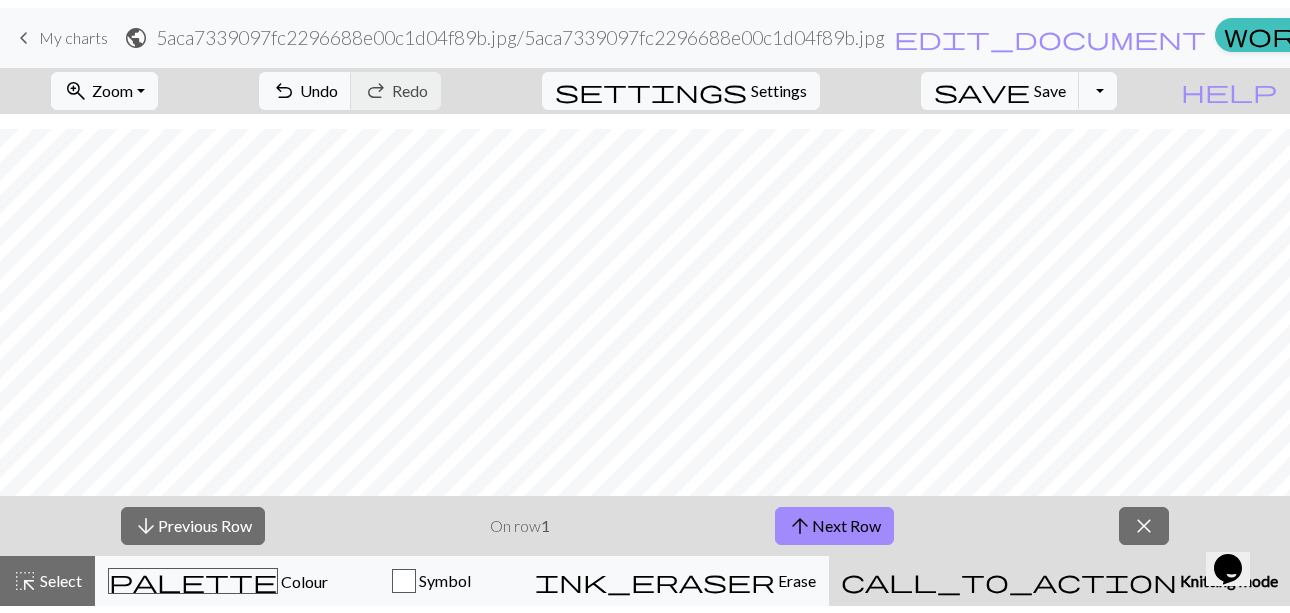scroll, scrollTop: 123, scrollLeft: 0, axis: vertical 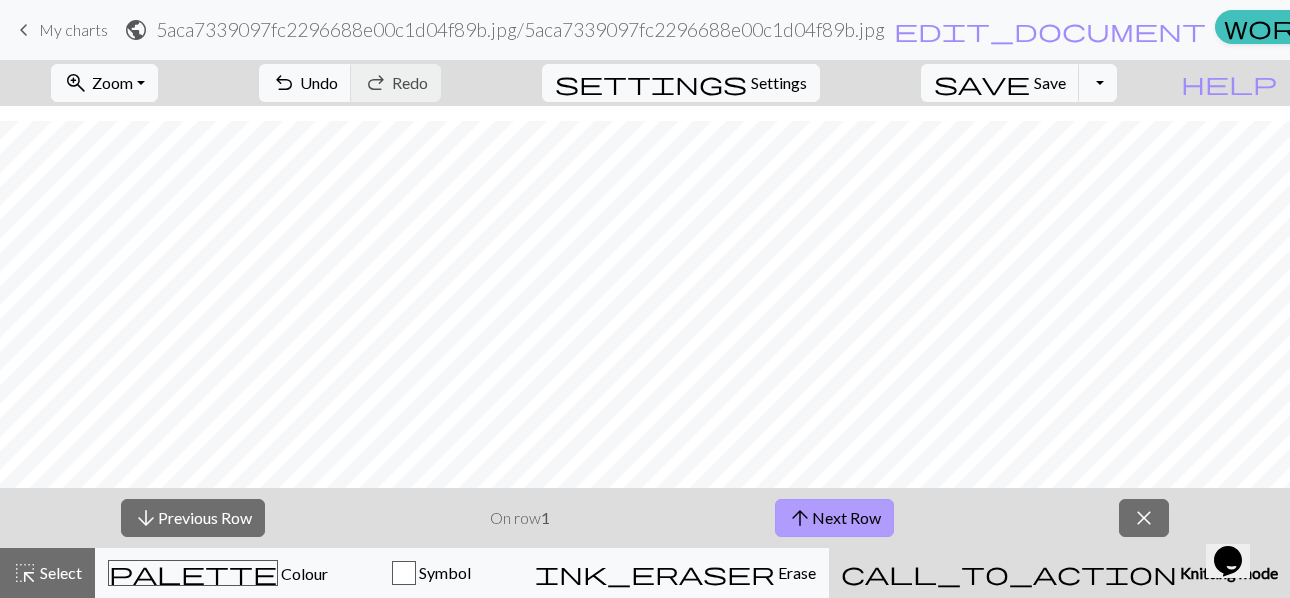 click on "arrow_upward" at bounding box center (800, 518) 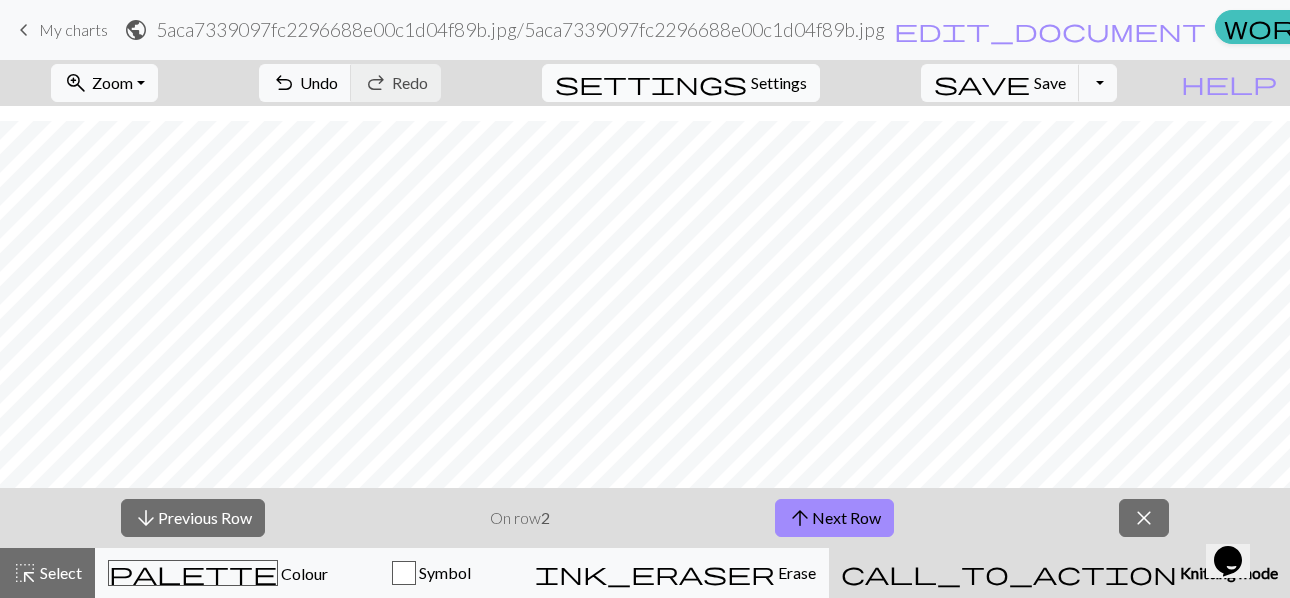 click on "Settings" at bounding box center [779, 83] 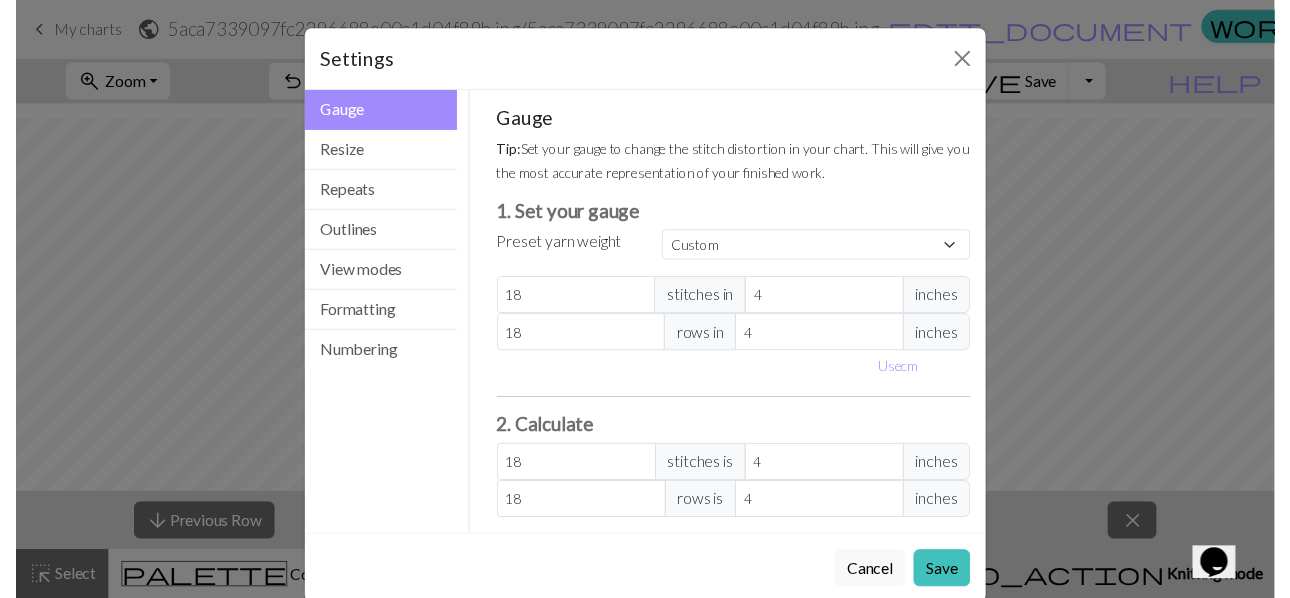 scroll, scrollTop: 108, scrollLeft: 0, axis: vertical 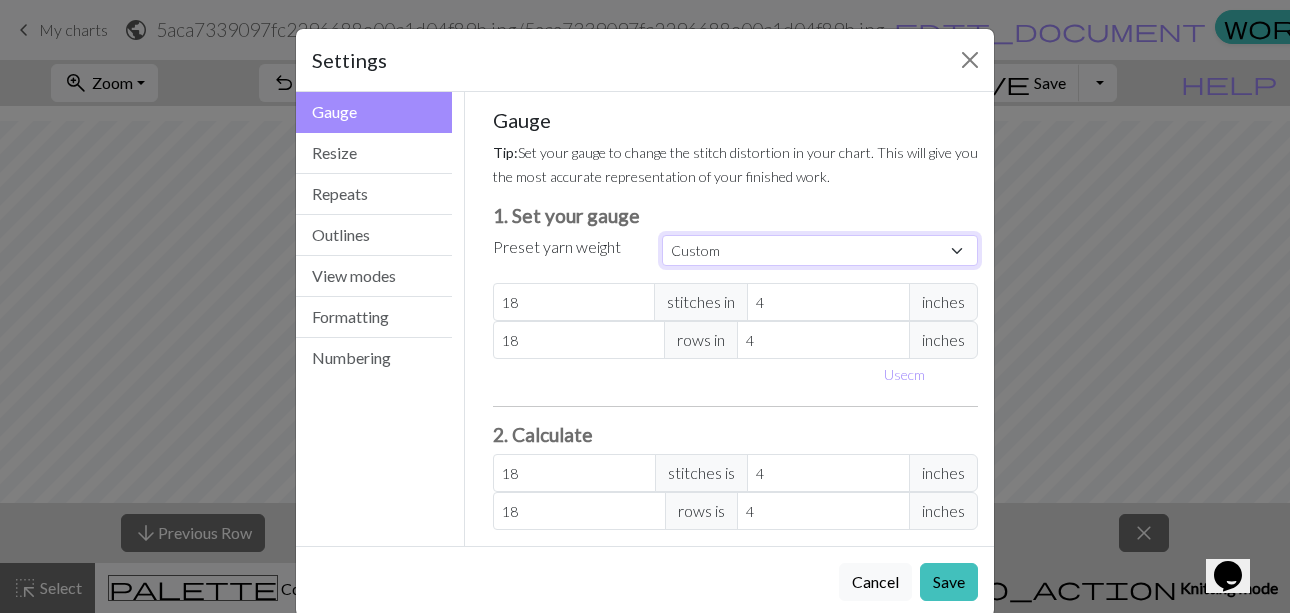 click on "Custom Square Lace Light Fingering Fingering Sport Double knit Worsted Aran Bulky Super Bulky" at bounding box center (820, 250) 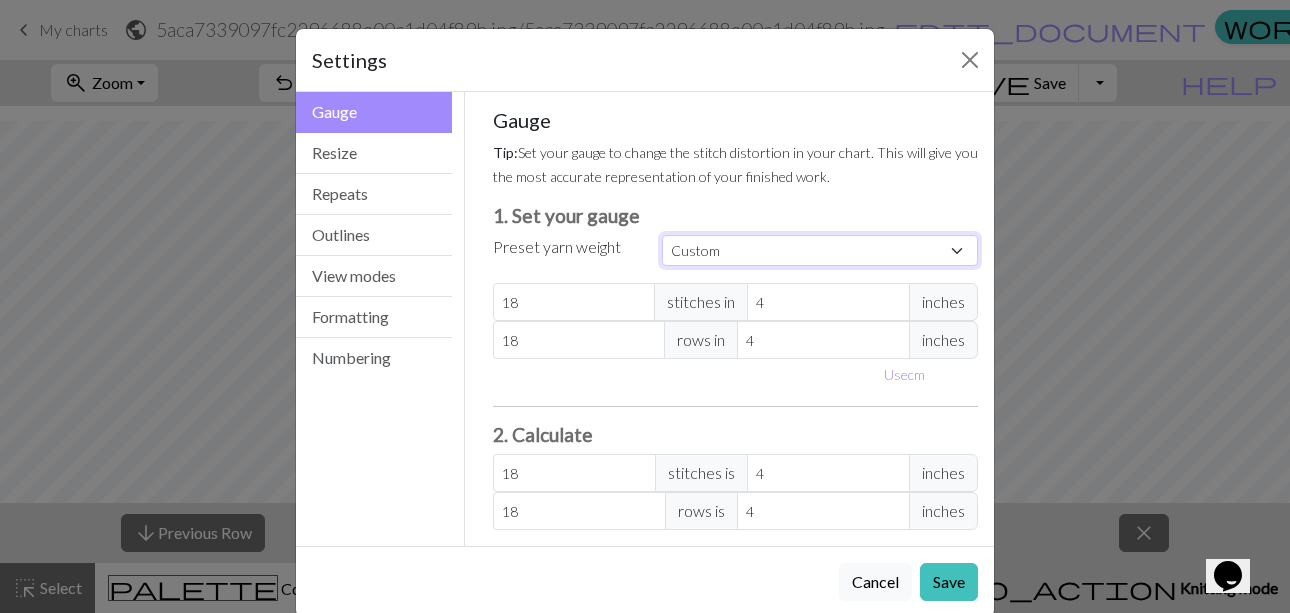 click on "Custom Square Lace Light Fingering Fingering Sport Double knit Worsted Aran Bulky Super Bulky" at bounding box center [820, 250] 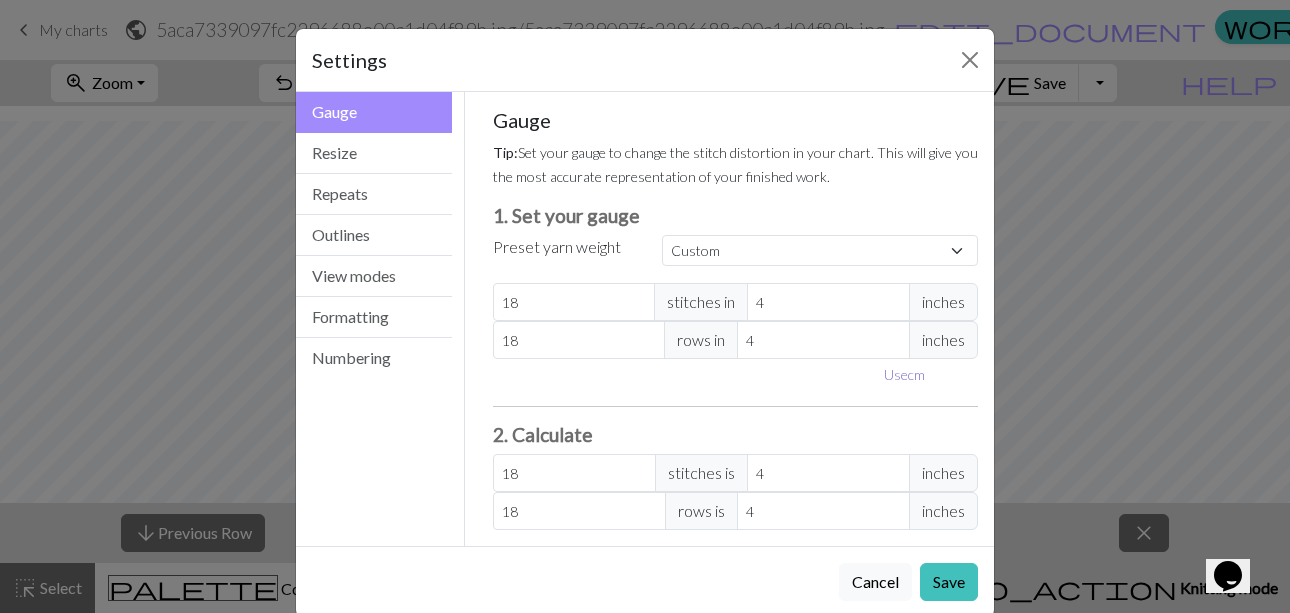 click on "Use  cm" at bounding box center (904, 374) 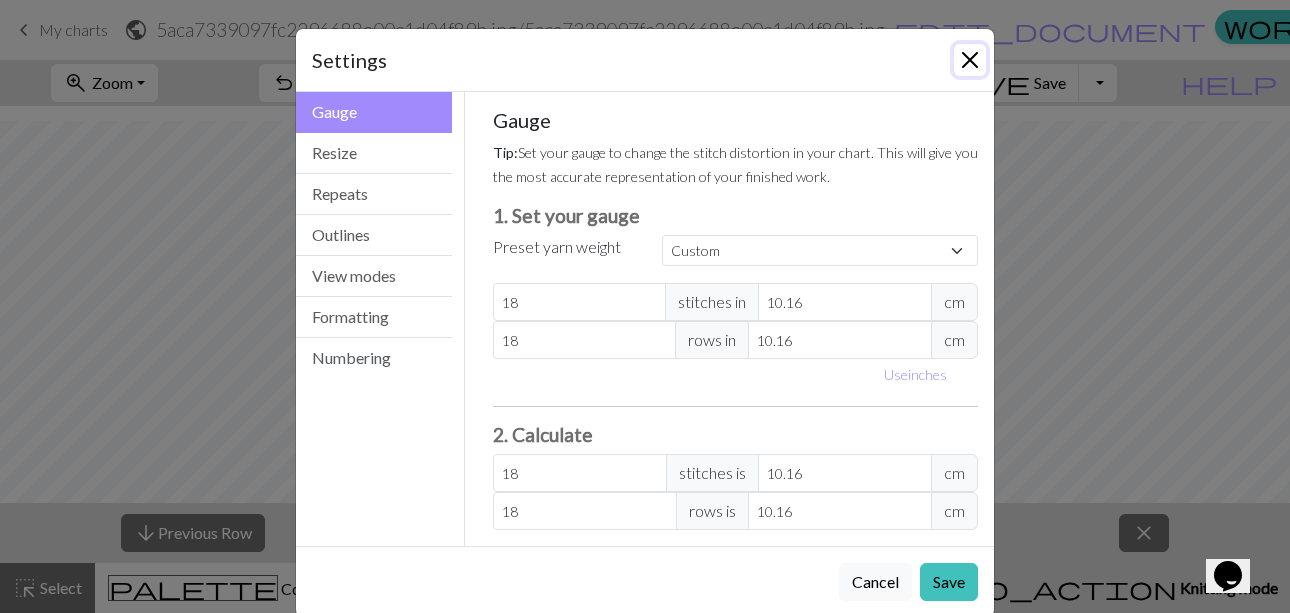 click at bounding box center (970, 60) 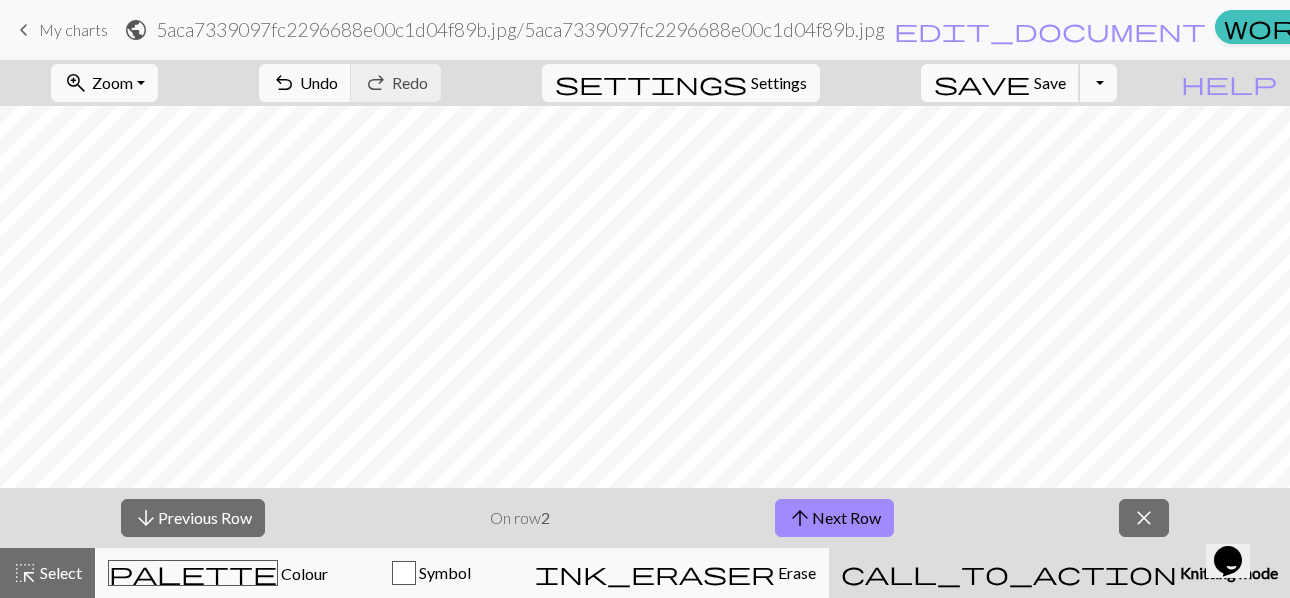 click on "Save" at bounding box center [1050, 82] 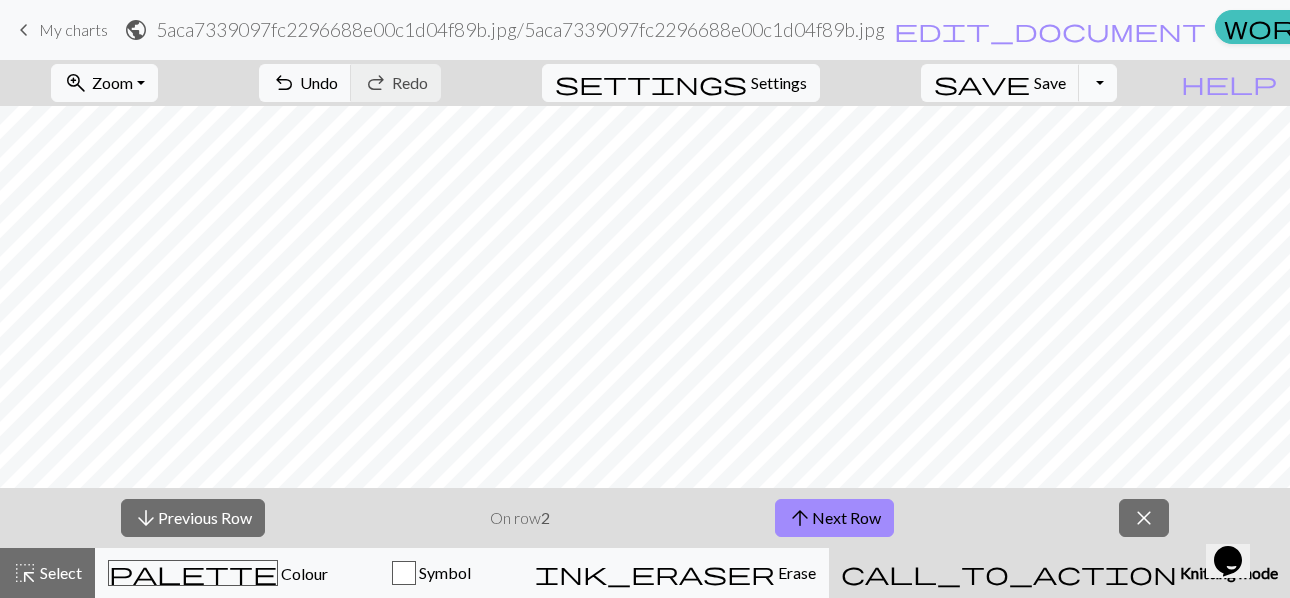 click on "Toggle Dropdown" at bounding box center [1098, 83] 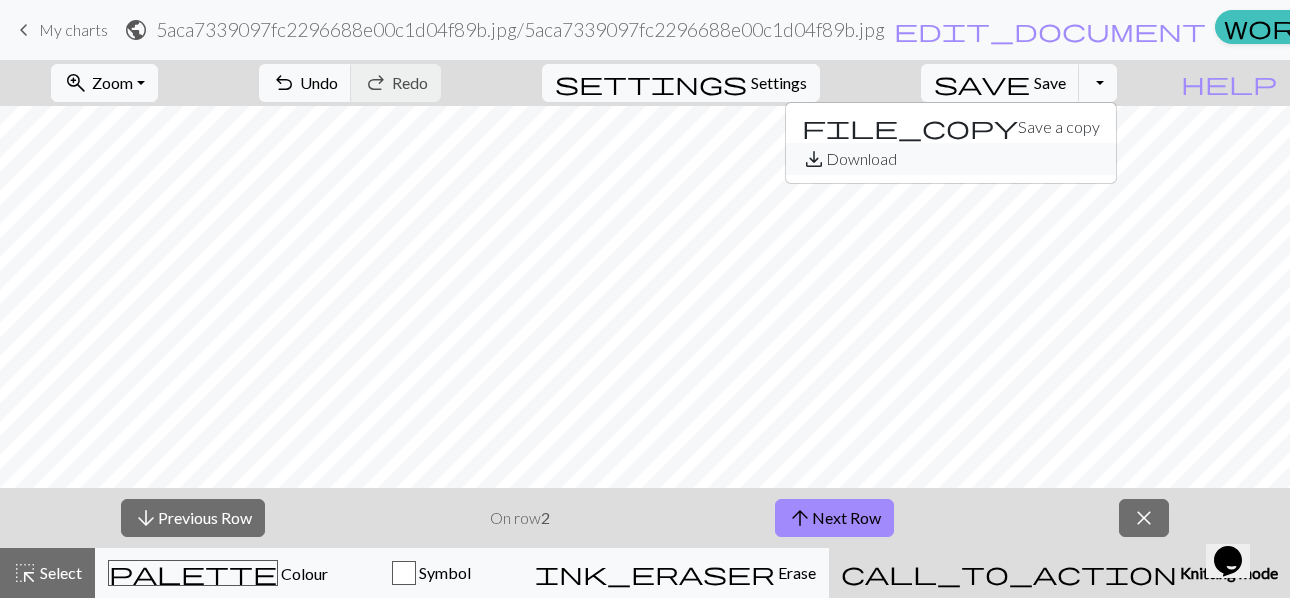 click on "save_alt  Download" at bounding box center [951, 159] 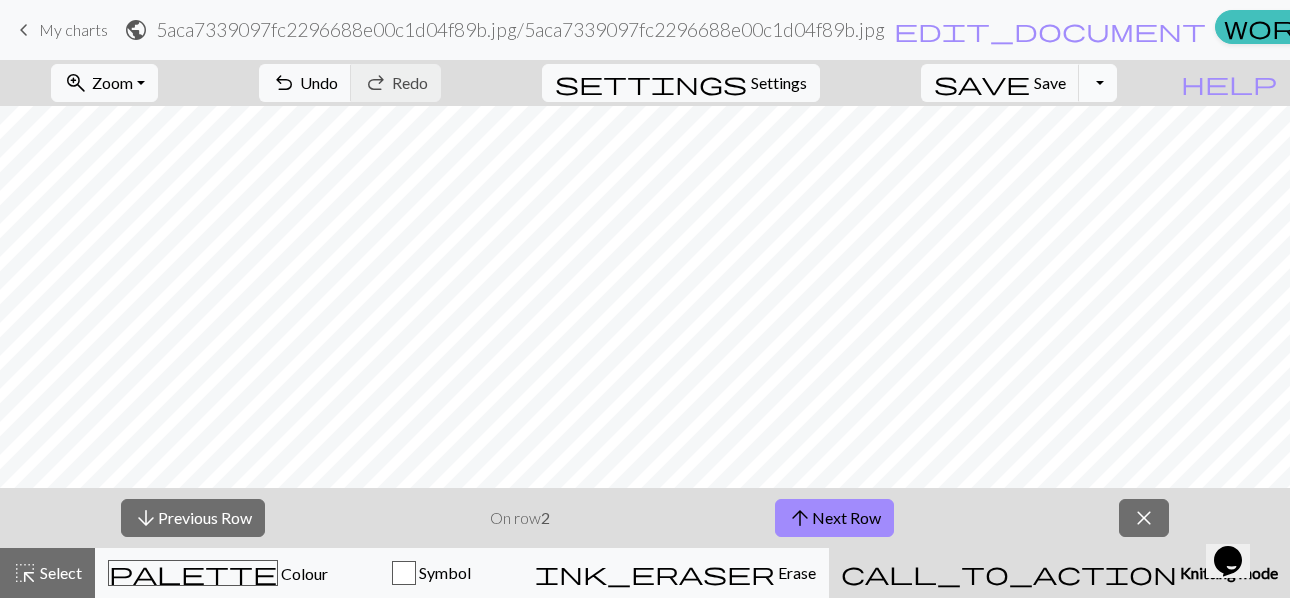 click on "Toggle Dropdown" at bounding box center [1098, 83] 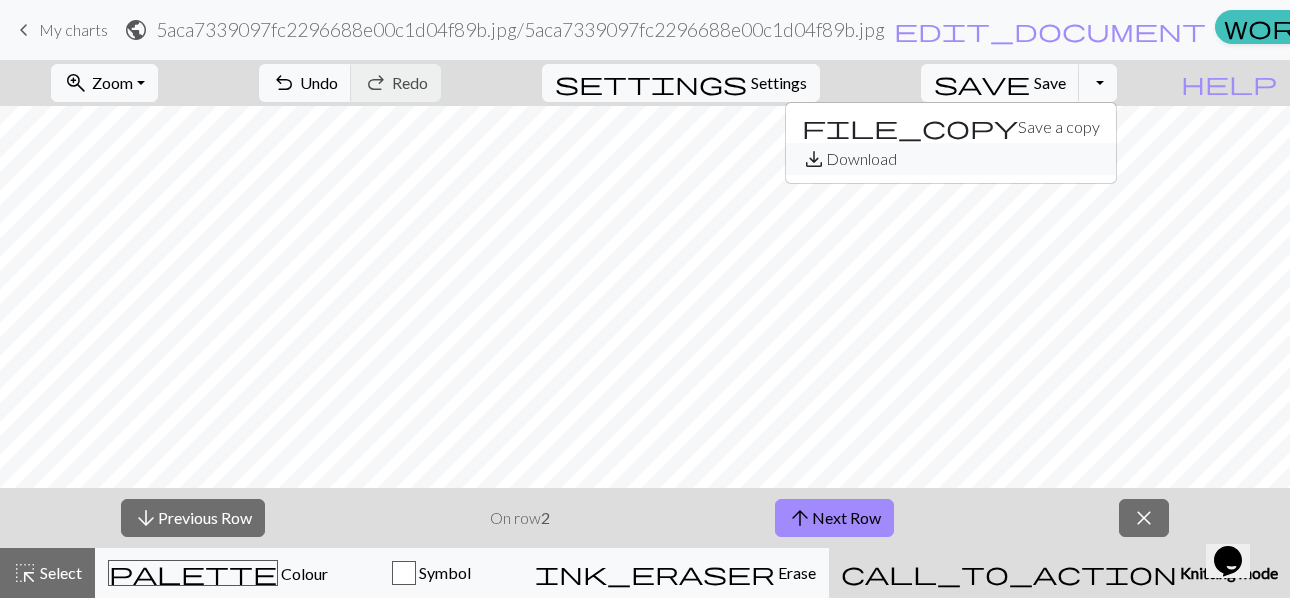 click on "save_alt  Download" at bounding box center (951, 159) 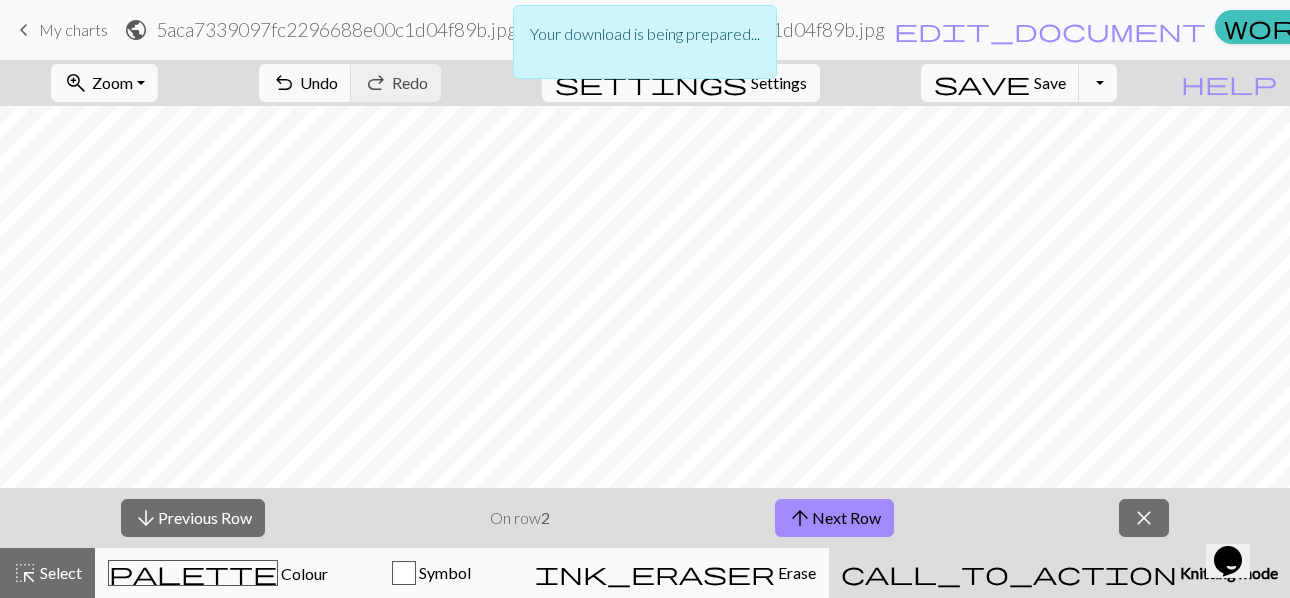 click on "Your download is being prepared..." at bounding box center (645, 47) 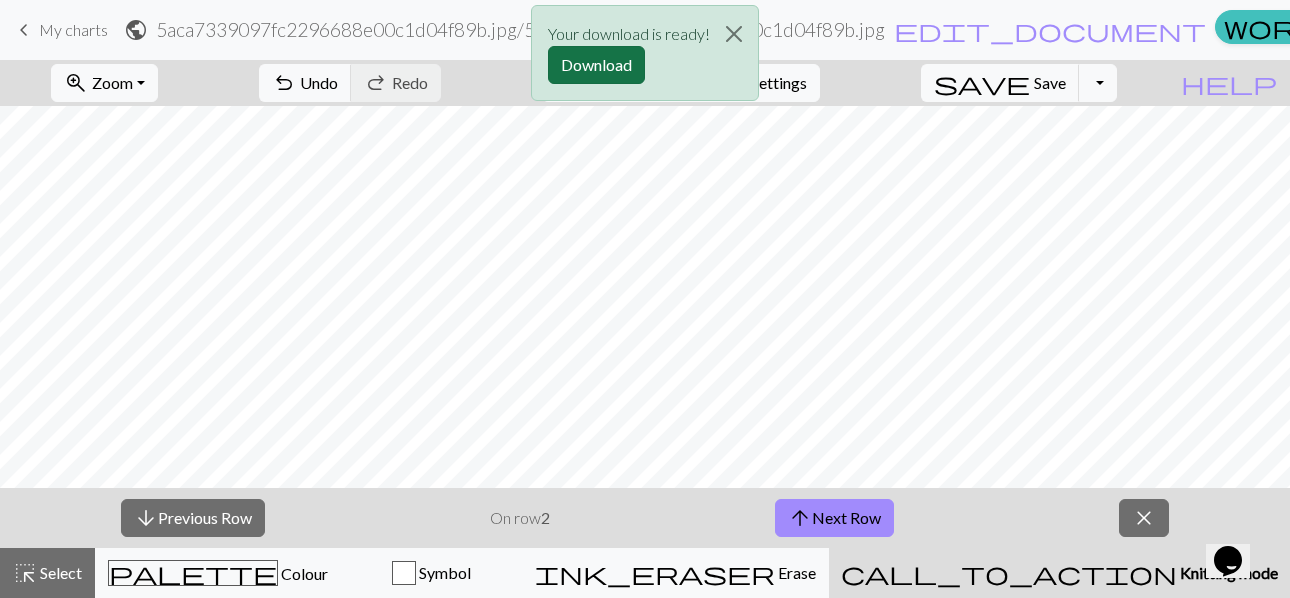 click on "Download" at bounding box center (596, 65) 